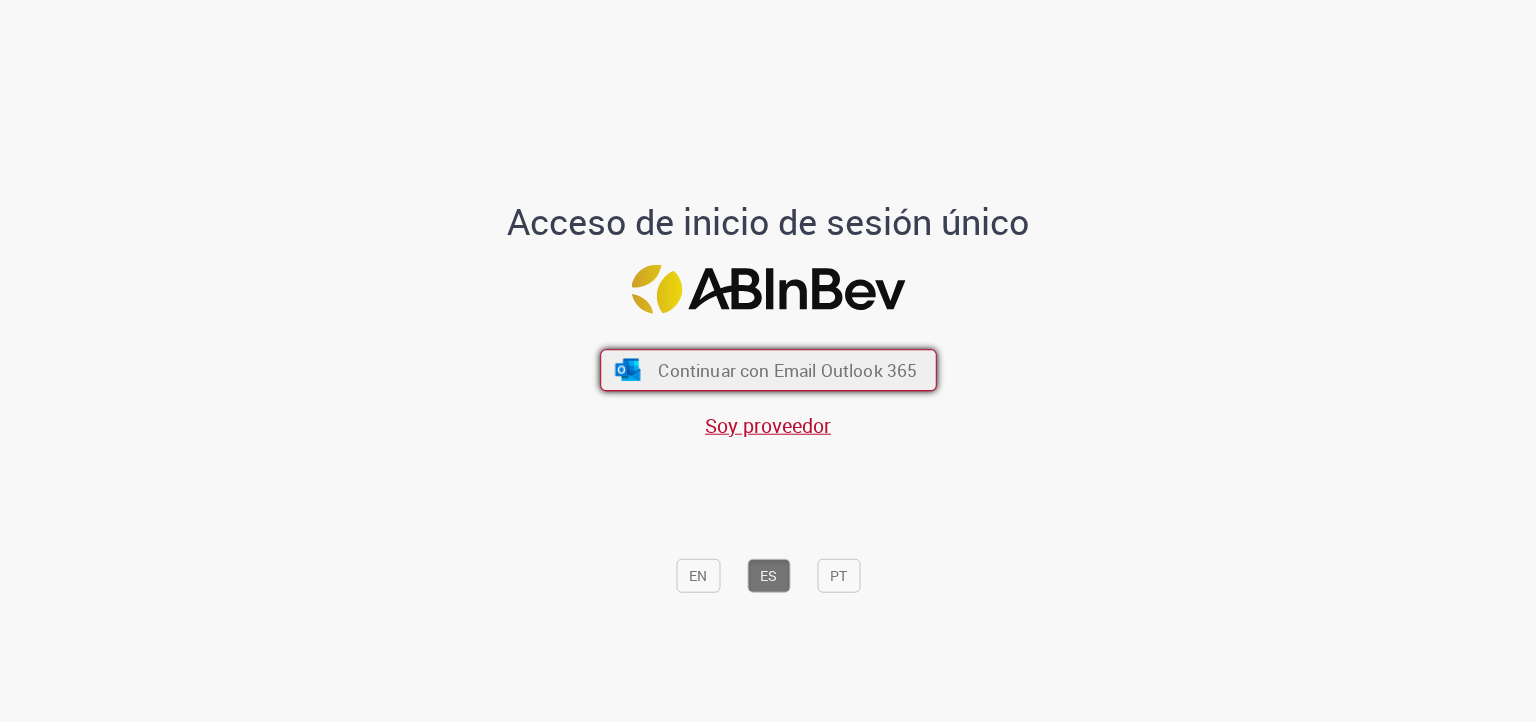 scroll, scrollTop: 0, scrollLeft: 0, axis: both 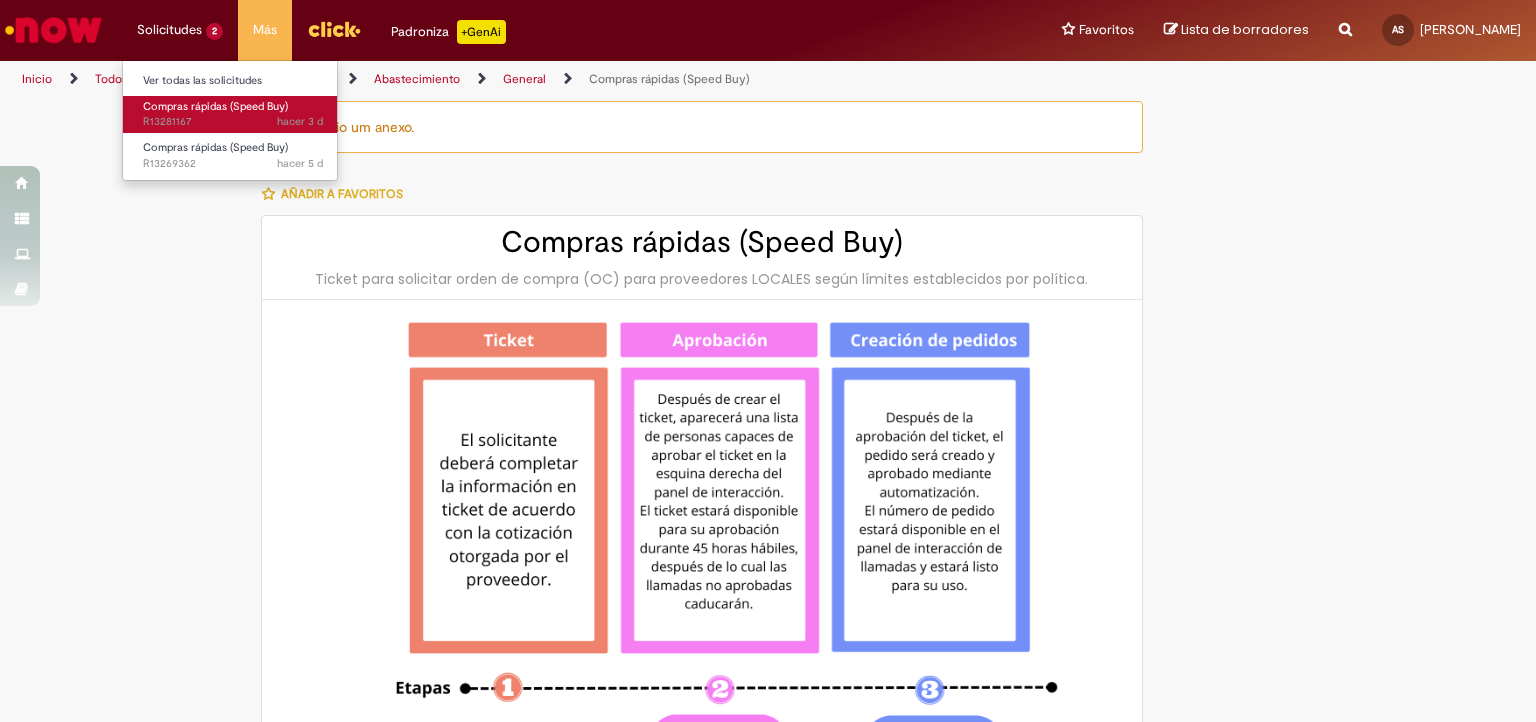 click on "Solicitudes   2
Ver todas las solicitudes
Compras rápidas (Speed Buy)
hacer 3 d hacer 3 días  R13281167
Compras rápidas (Speed Buy)
hacer 5 d hacer 5 días  R13269362" at bounding box center [180, 30] 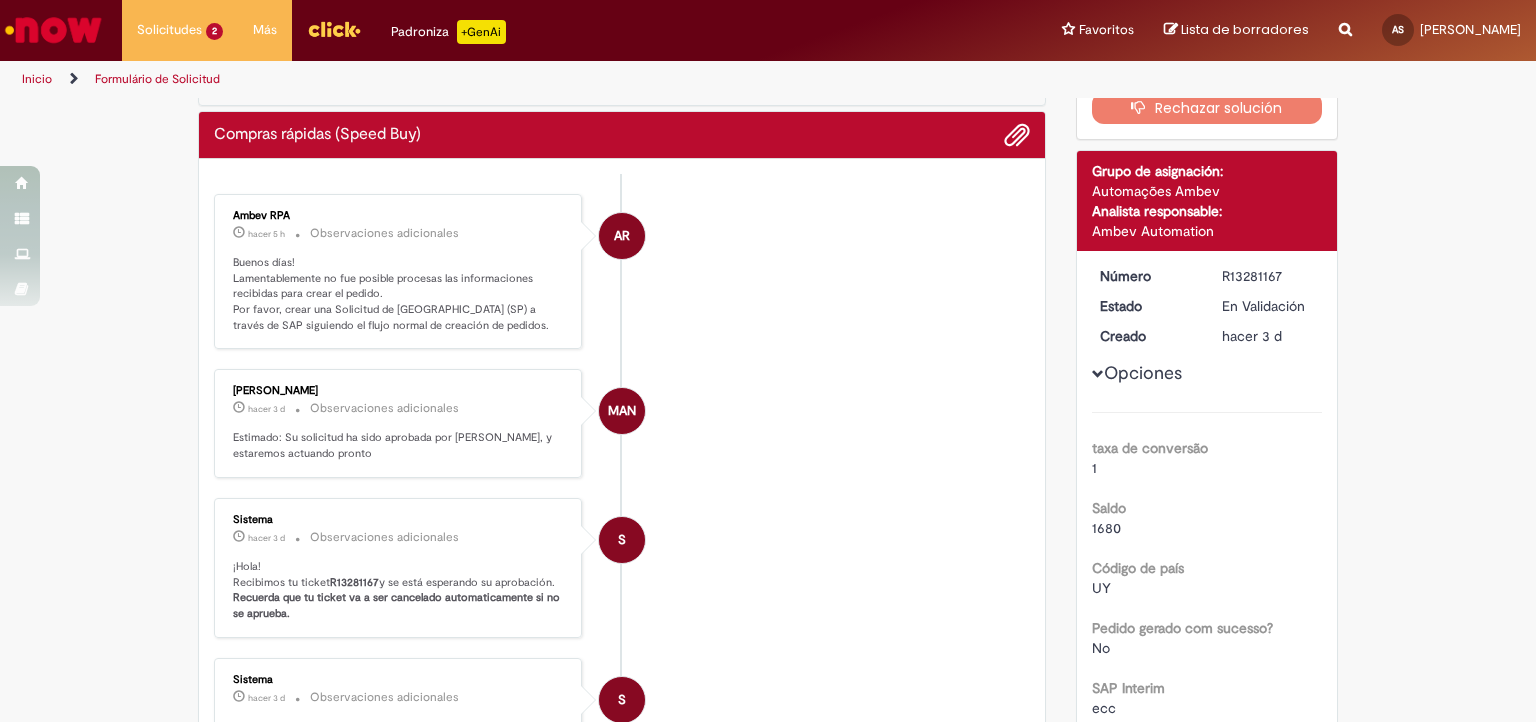 scroll, scrollTop: 0, scrollLeft: 0, axis: both 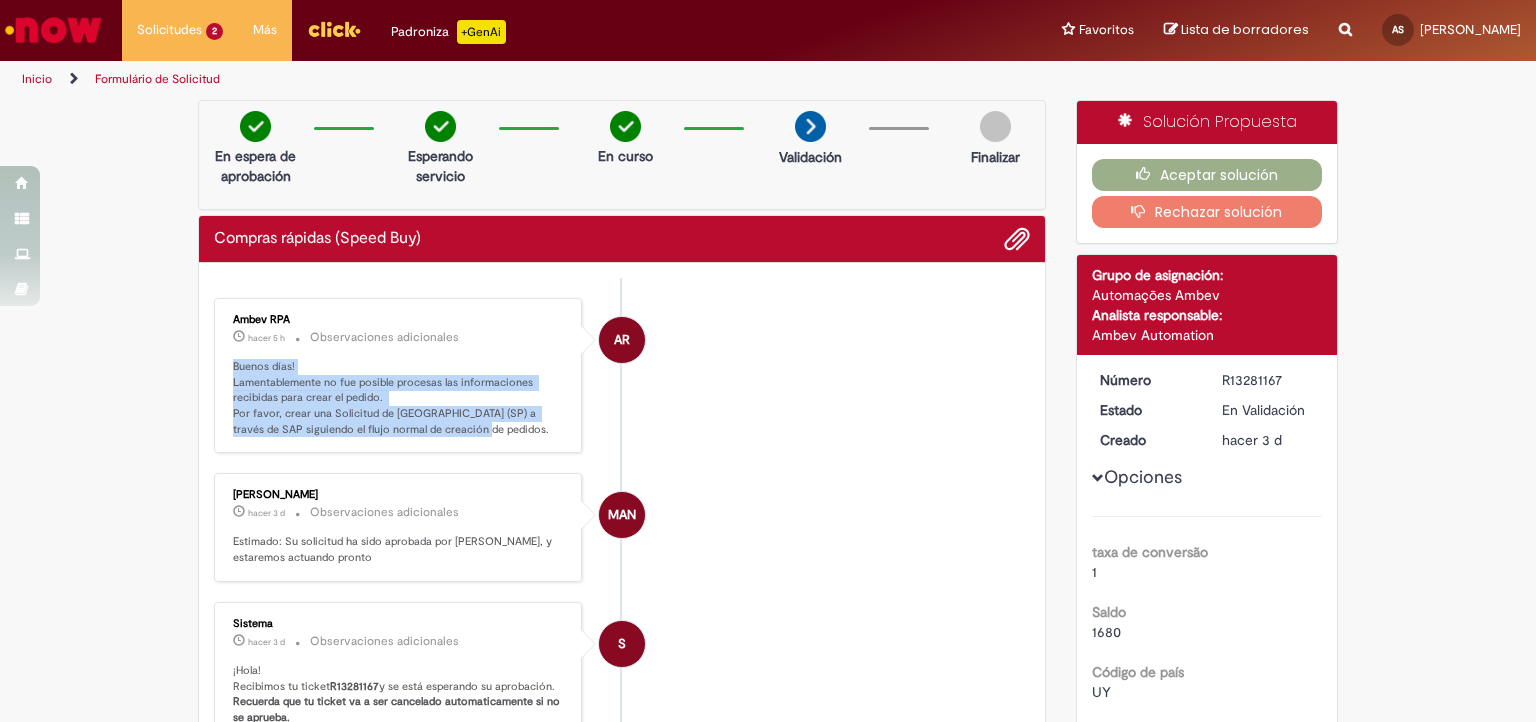 drag, startPoint x: 471, startPoint y: 435, endPoint x: 220, endPoint y: 364, distance: 260.8486 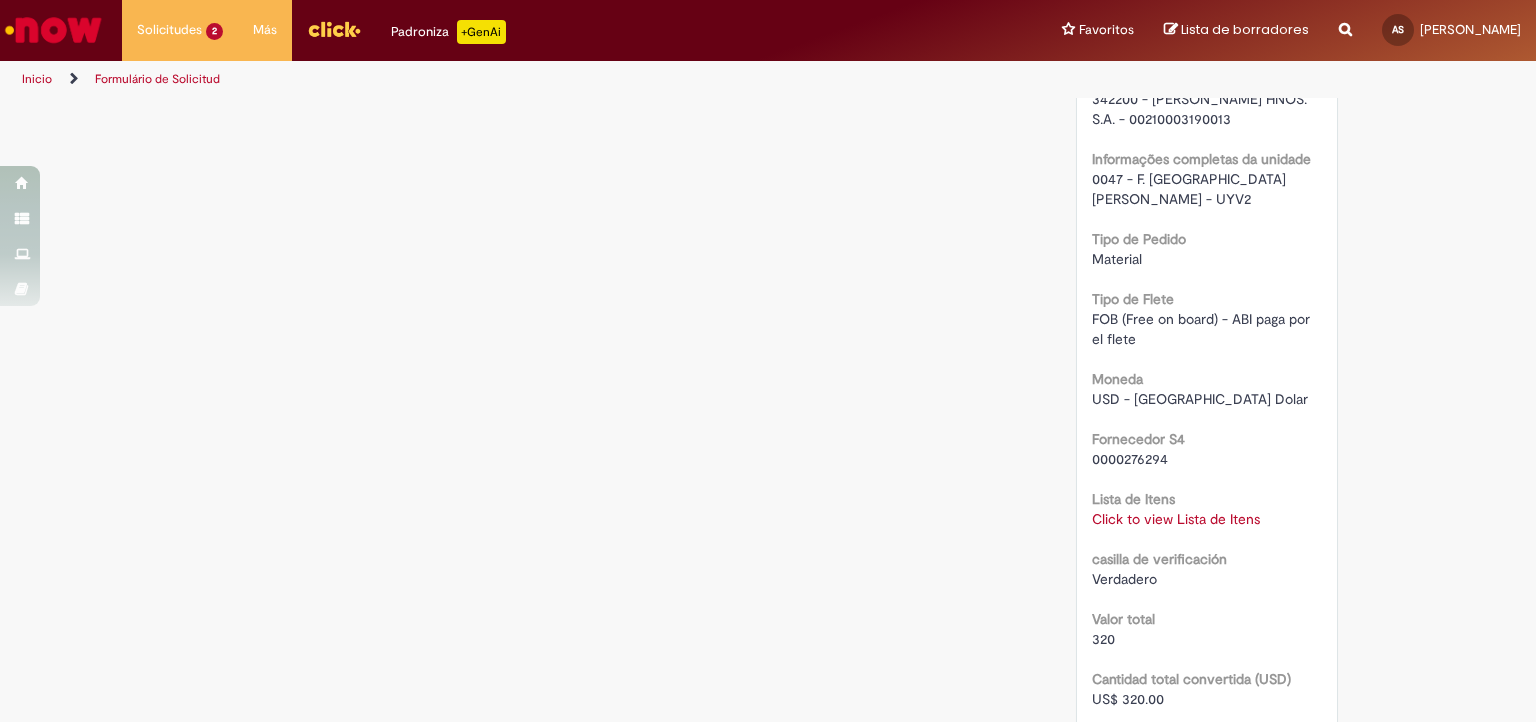 scroll, scrollTop: 1700, scrollLeft: 0, axis: vertical 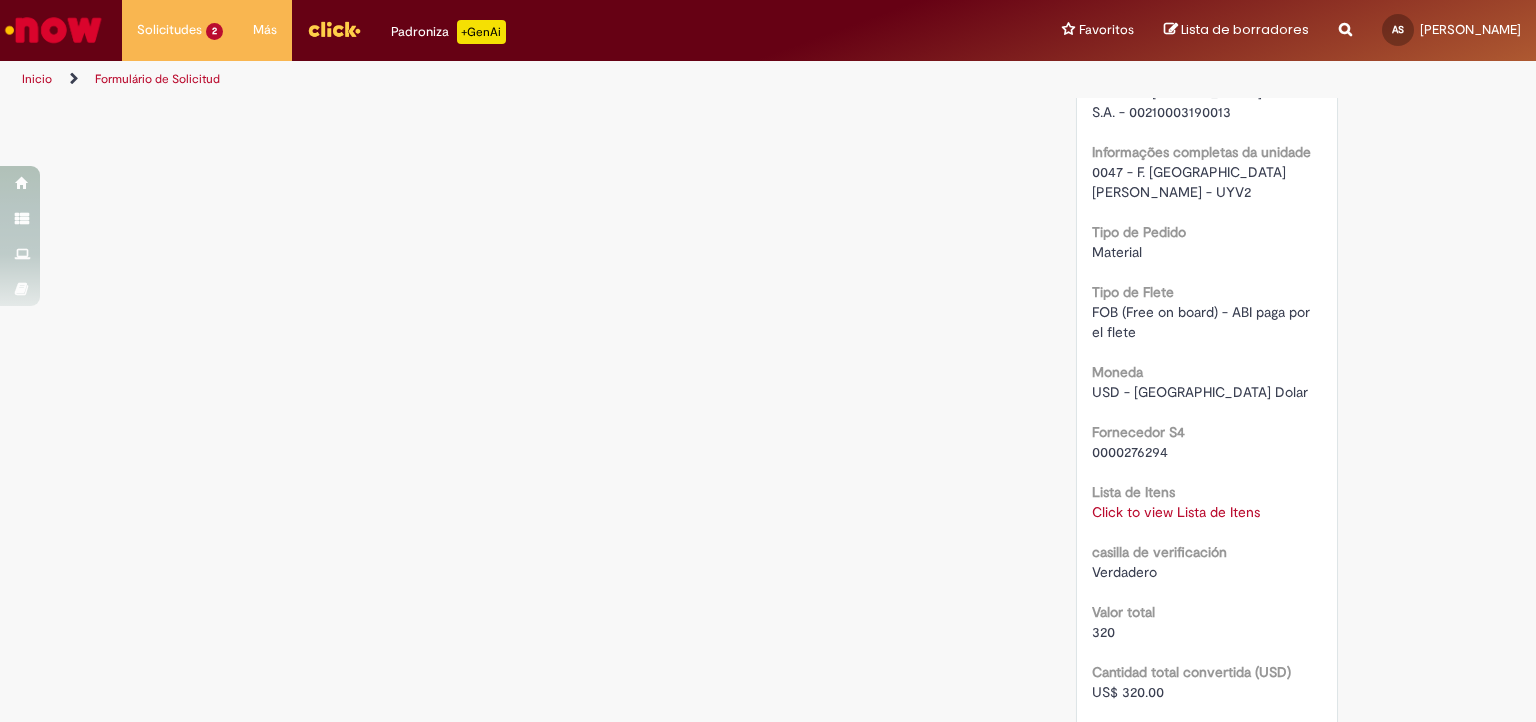 click on "Click to view Lista de Itens" at bounding box center [1176, 512] 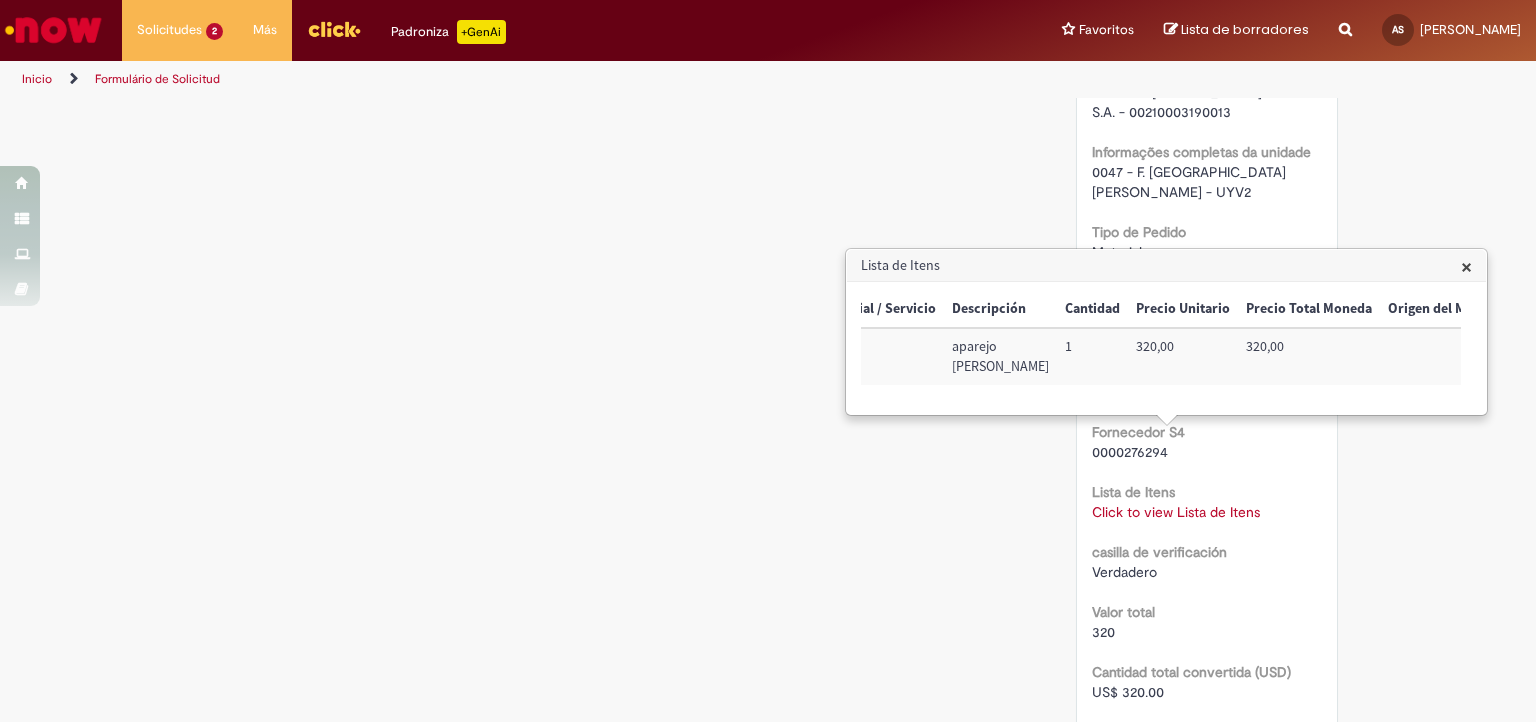 scroll, scrollTop: 0, scrollLeft: 0, axis: both 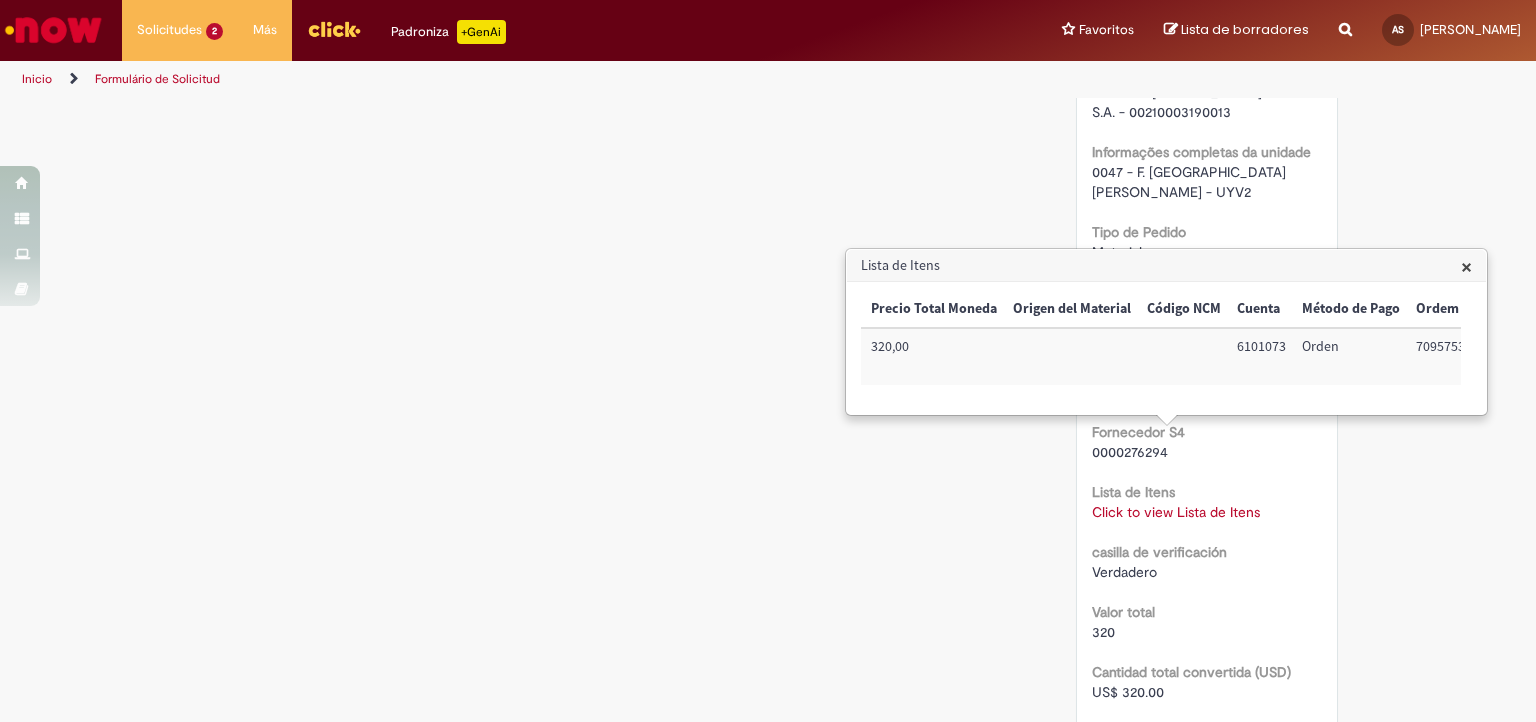 drag, startPoint x: 1112, startPoint y: 413, endPoint x: 1110, endPoint y: 400, distance: 13.152946 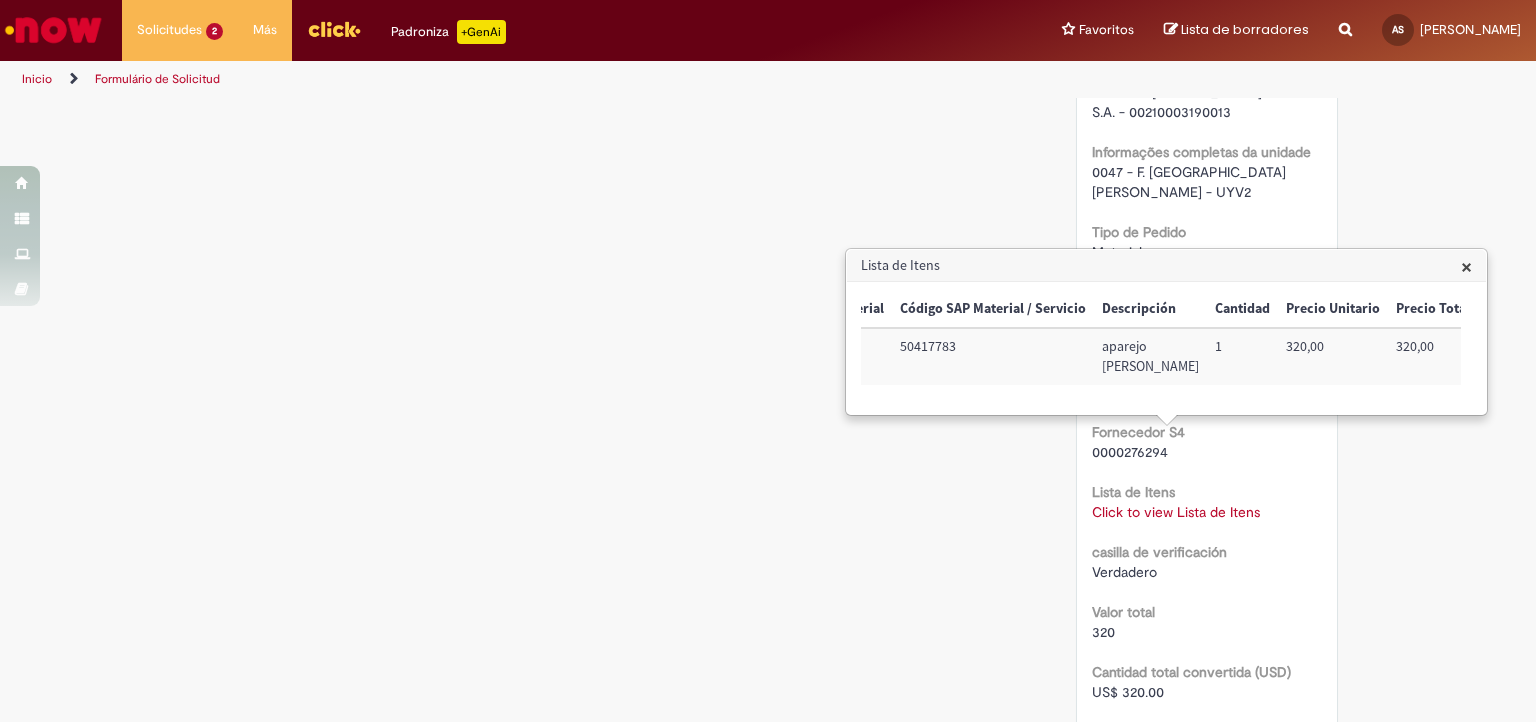 scroll, scrollTop: 0, scrollLeft: 754, axis: horizontal 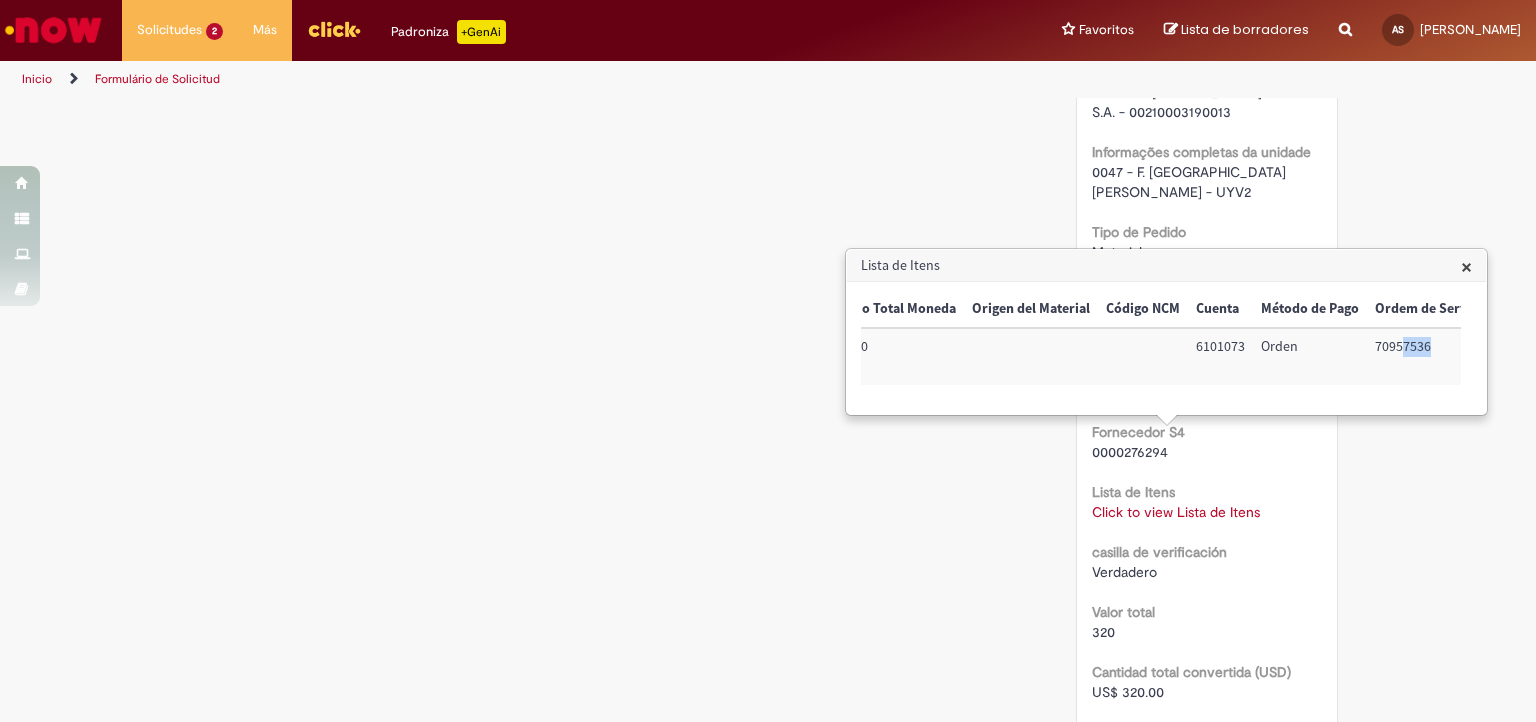 drag, startPoint x: 1372, startPoint y: 344, endPoint x: 1423, endPoint y: 345, distance: 51.009804 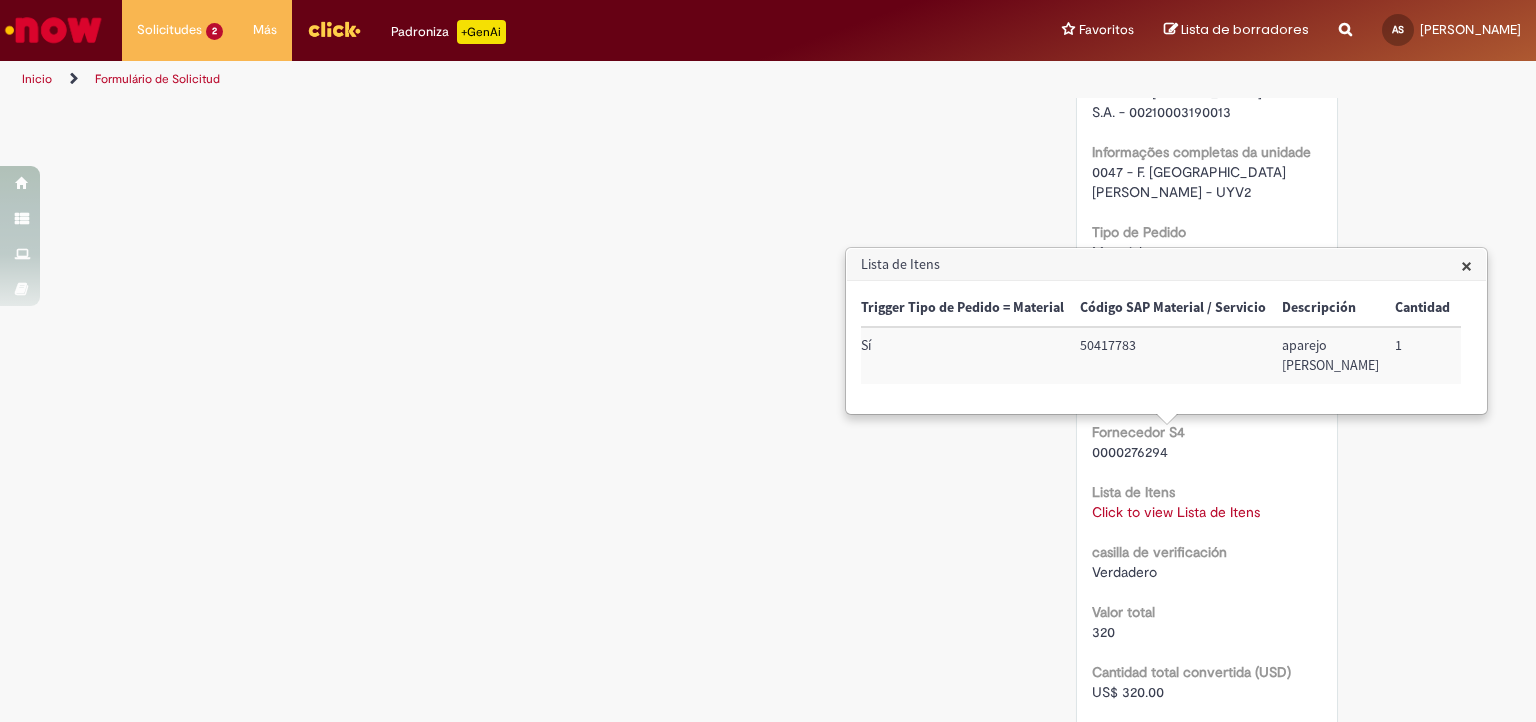 scroll, scrollTop: 0, scrollLeft: 0, axis: both 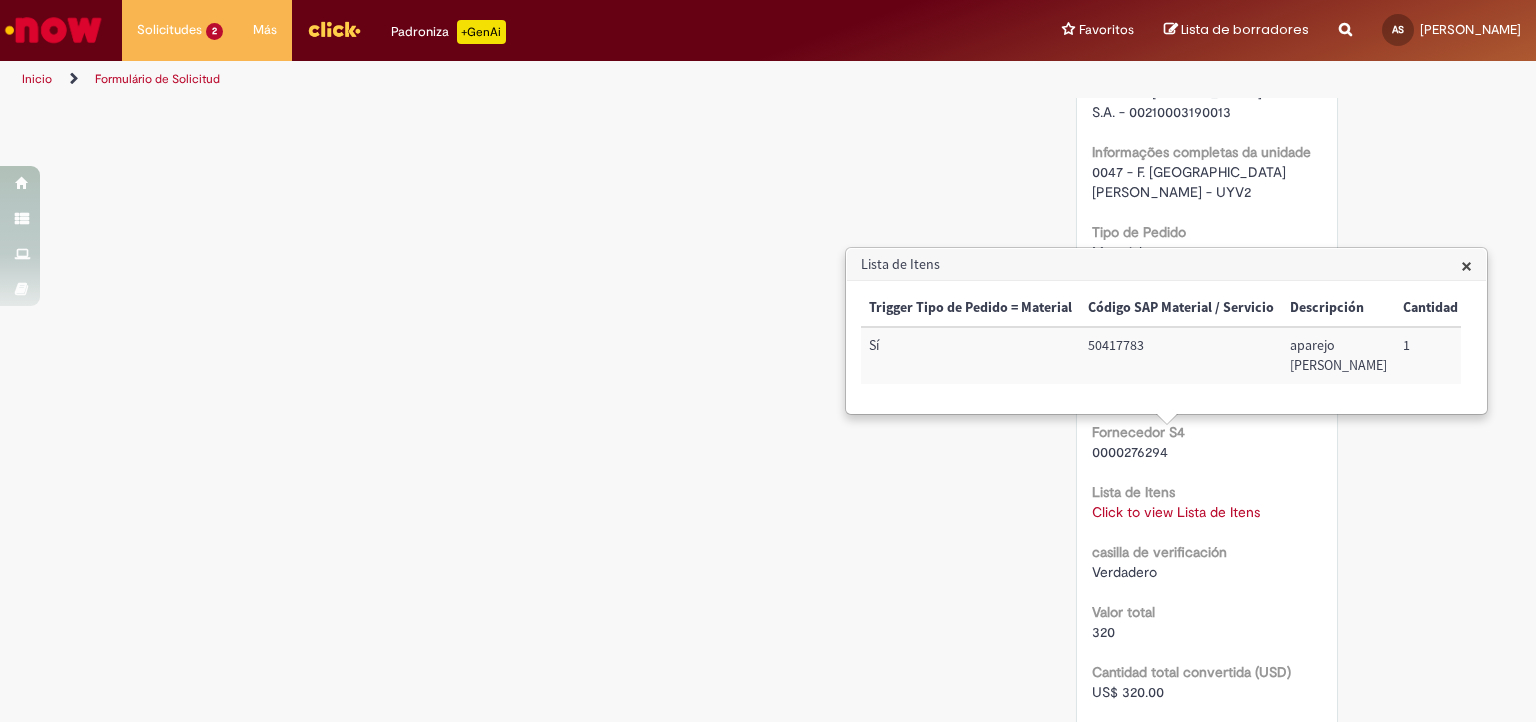 click on "Lista de Itens" at bounding box center (1166, 265) 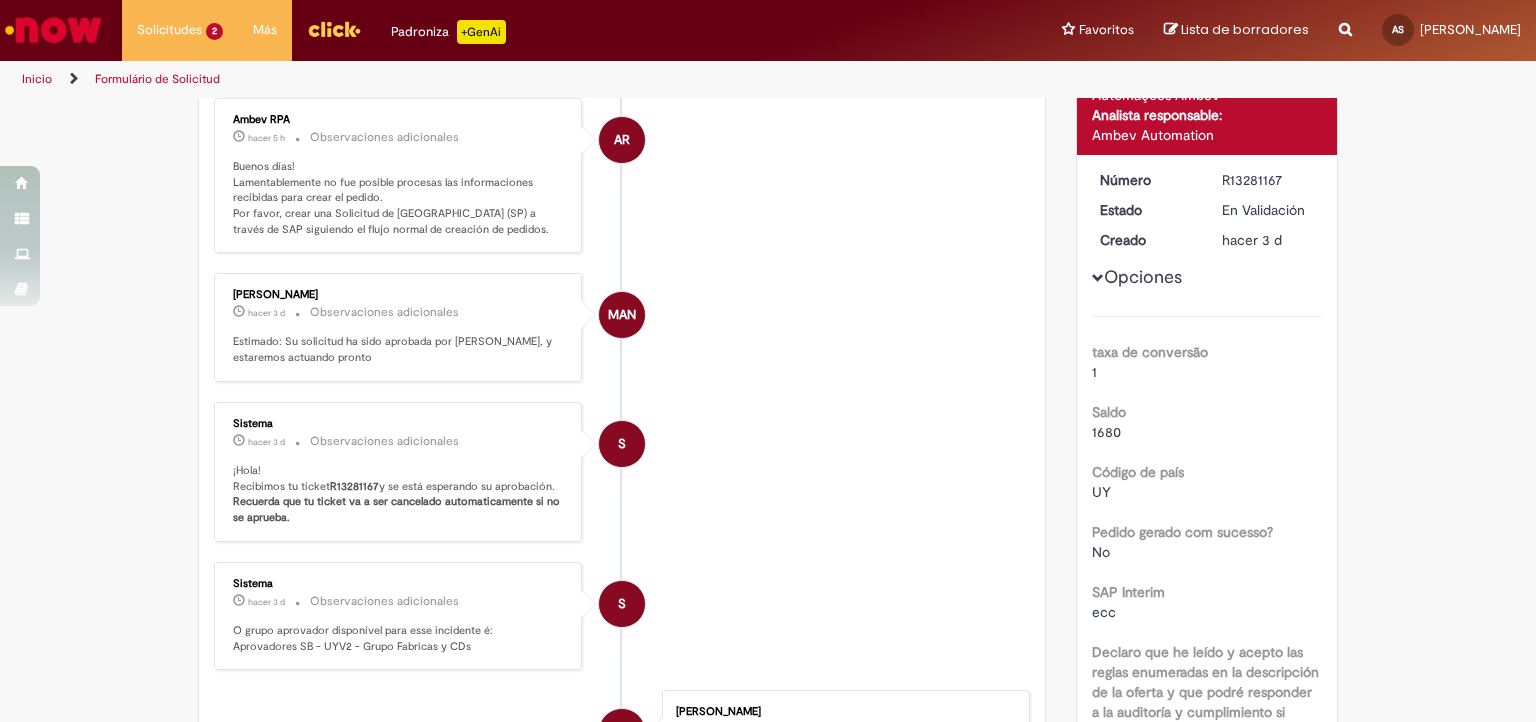 scroll, scrollTop: 0, scrollLeft: 0, axis: both 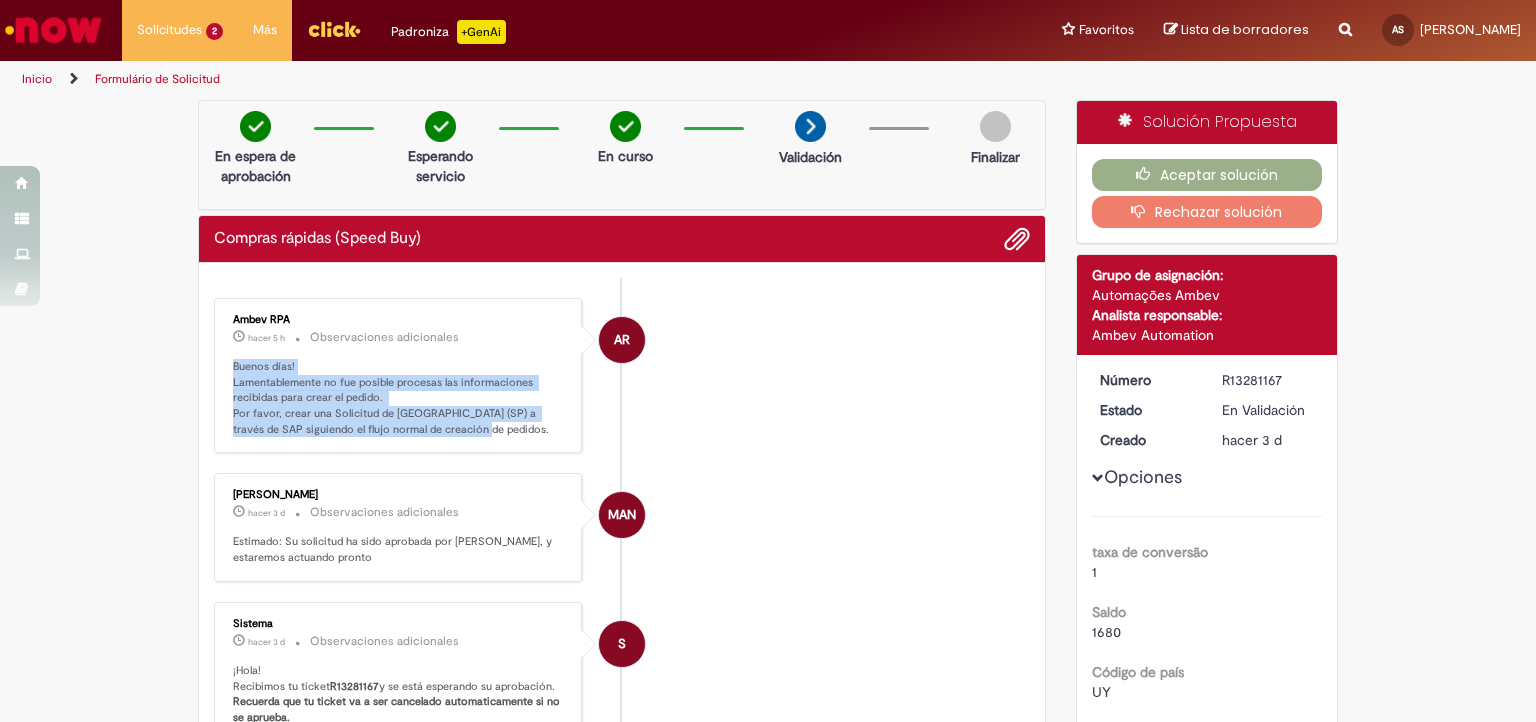 drag, startPoint x: 480, startPoint y: 433, endPoint x: 210, endPoint y: 364, distance: 278.67725 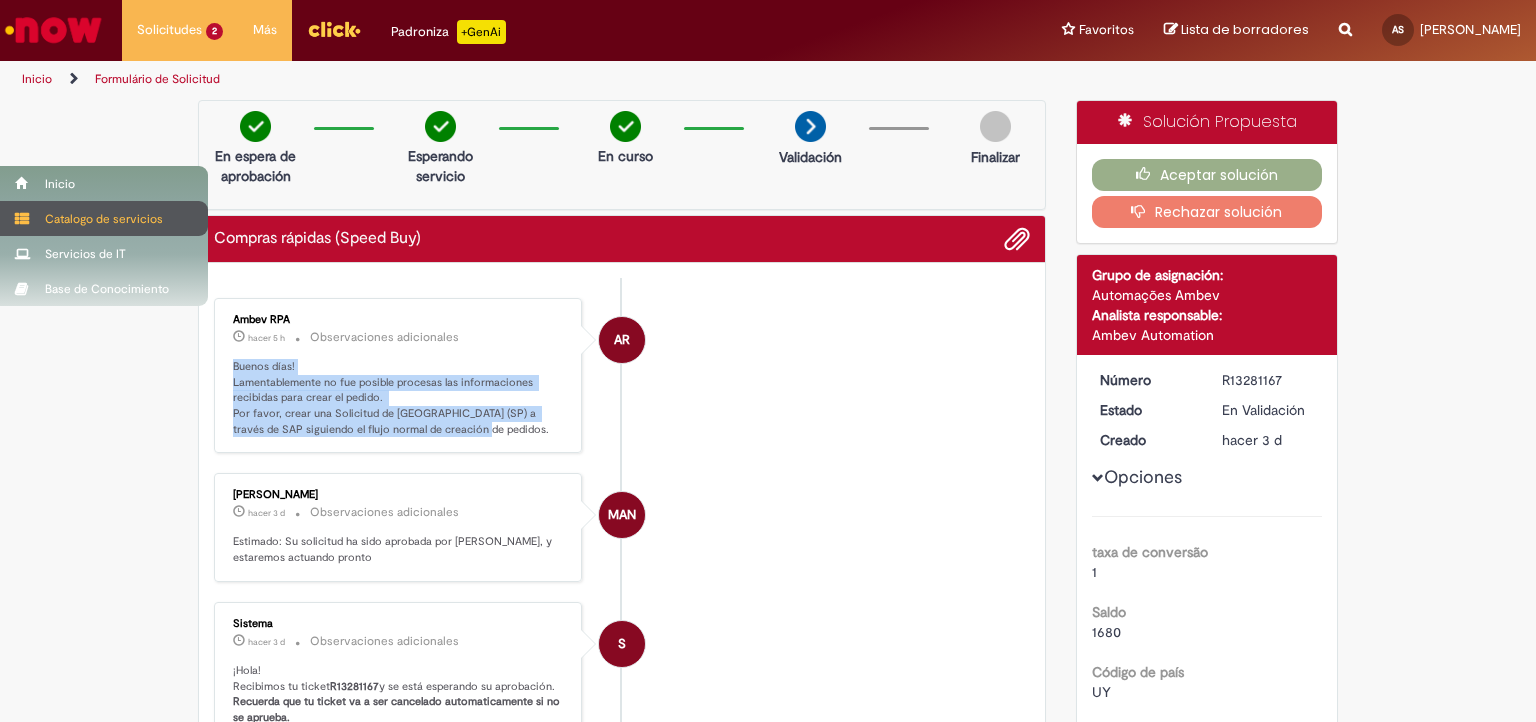 copy on "Buenos días!
Lamentablemente no fue posible procesas las informaciones recibidas para crear el pedido.
Por favor, crear una Solicitud de Pedido (SP) a través de SAP siguiendo el flujo normal de creación de pedidos." 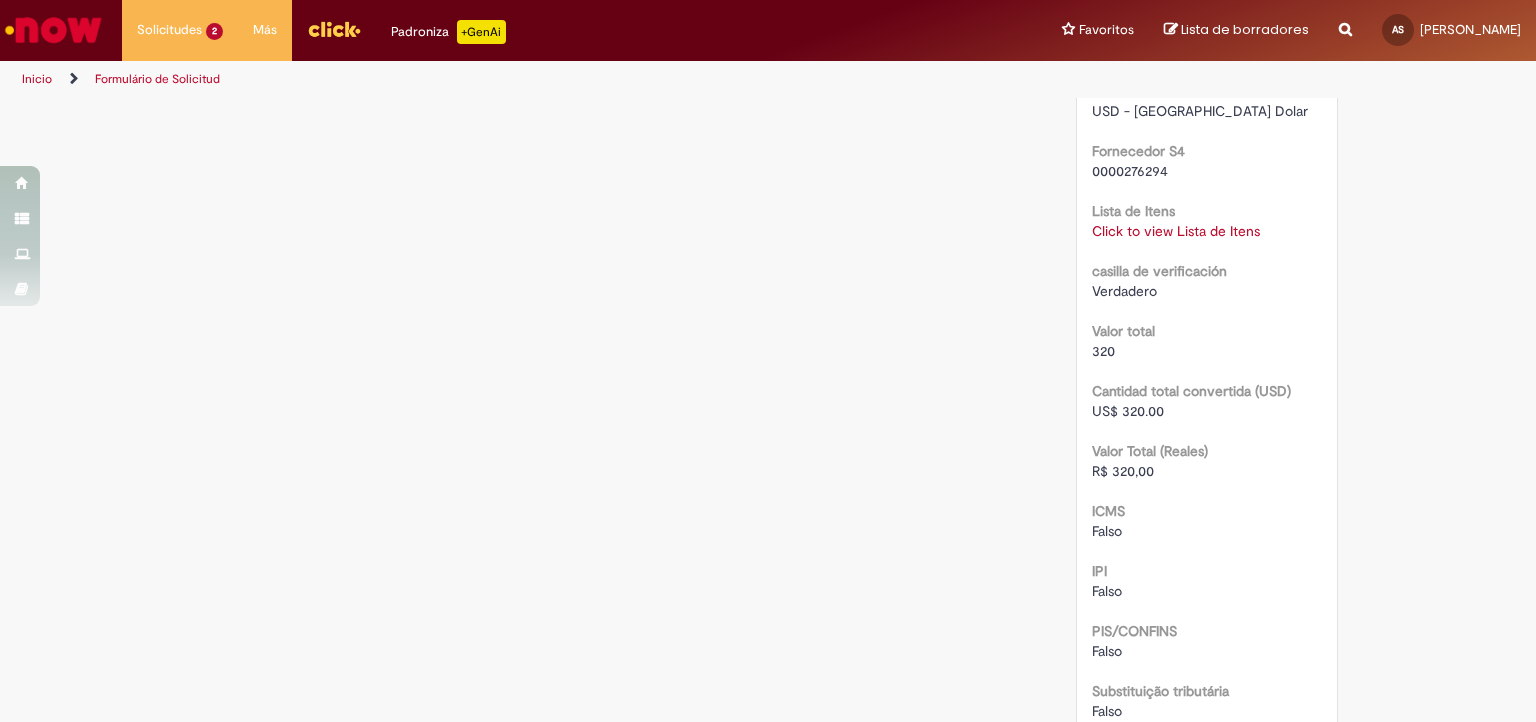 scroll, scrollTop: 1900, scrollLeft: 0, axis: vertical 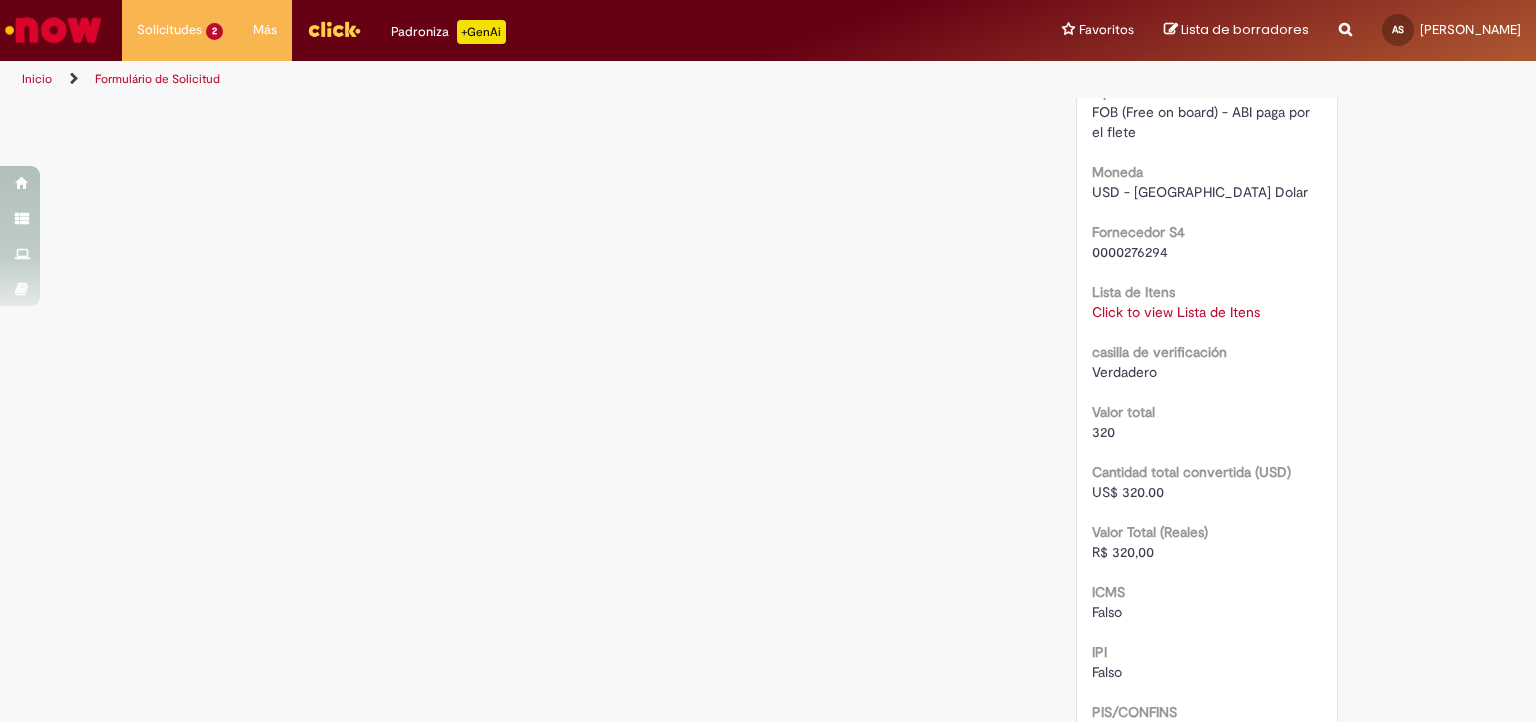 click on "Click to view Lista de Itens" at bounding box center (1176, 312) 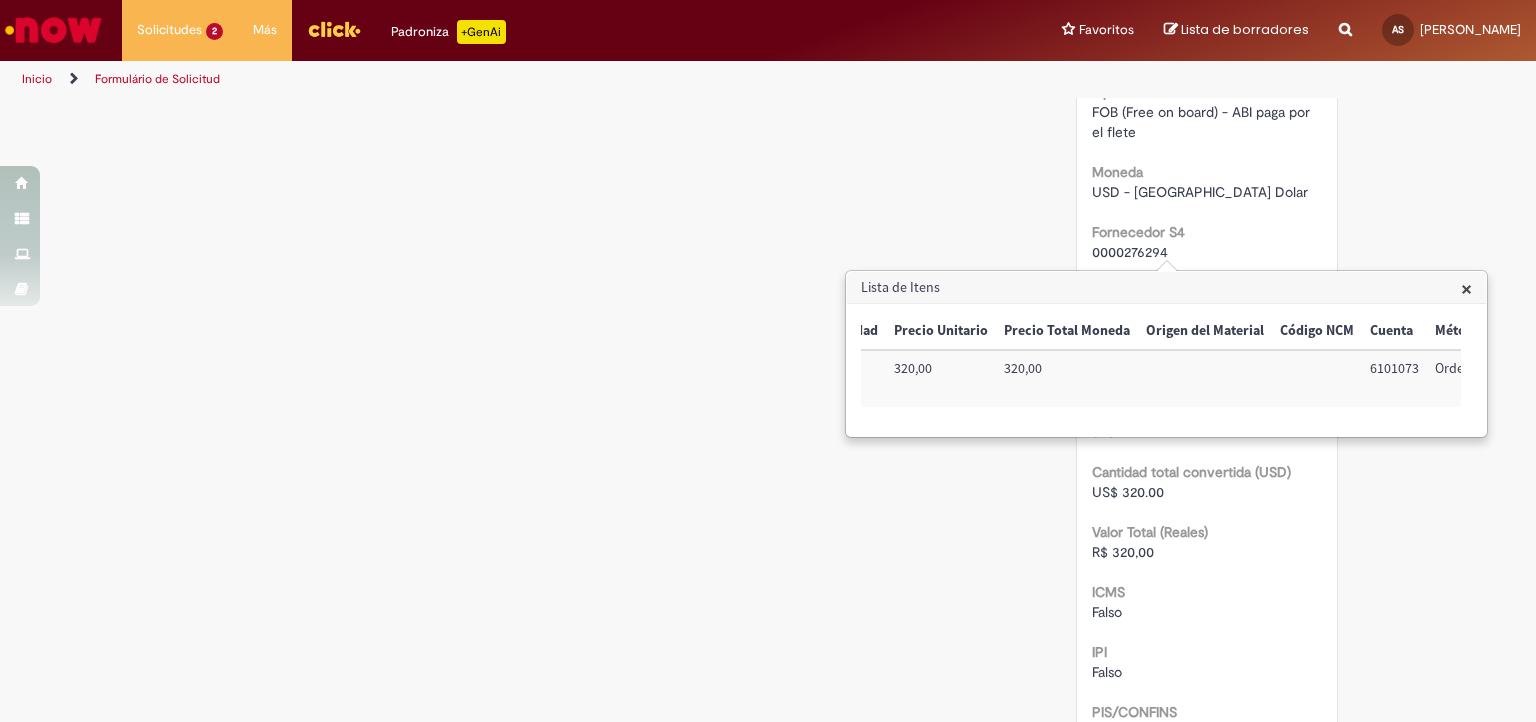 scroll, scrollTop: 0, scrollLeft: 754, axis: horizontal 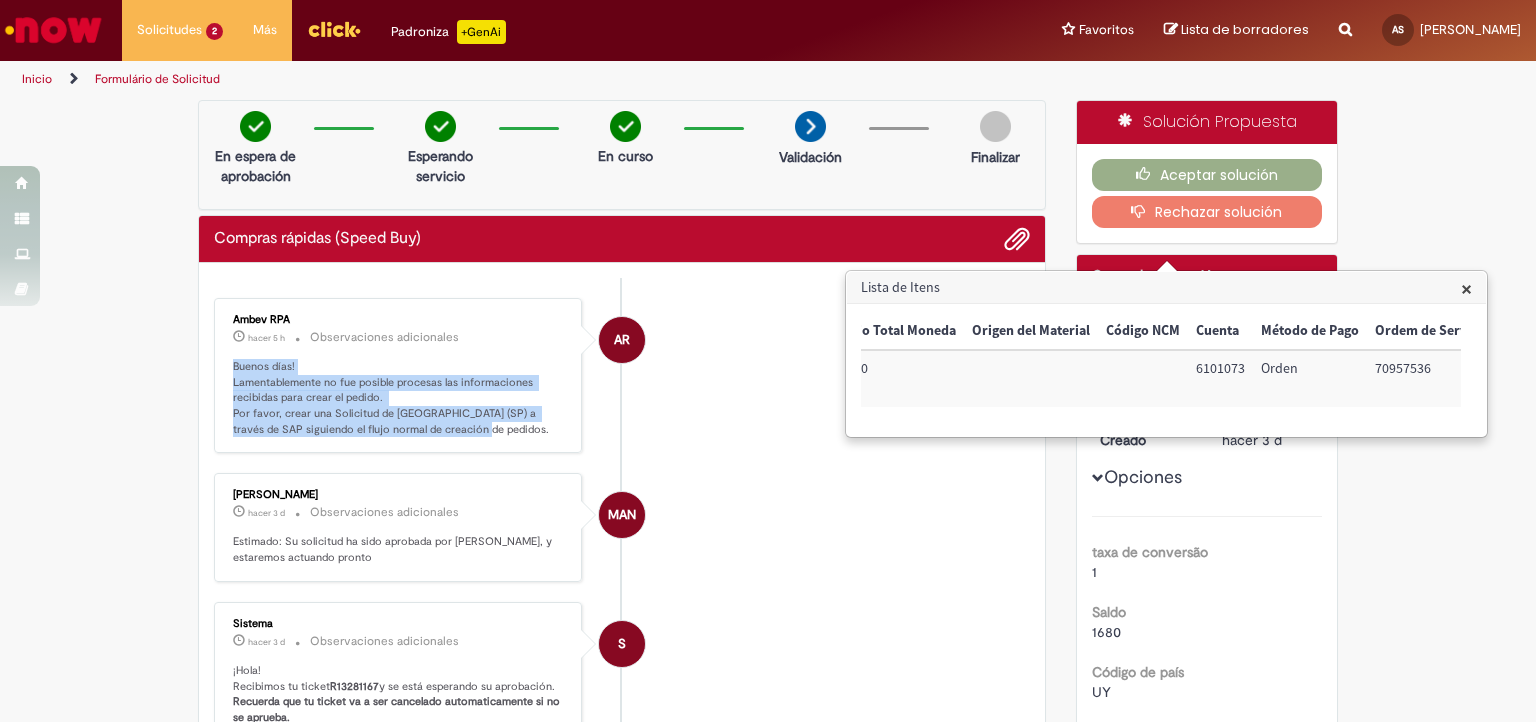 click at bounding box center (53, 30) 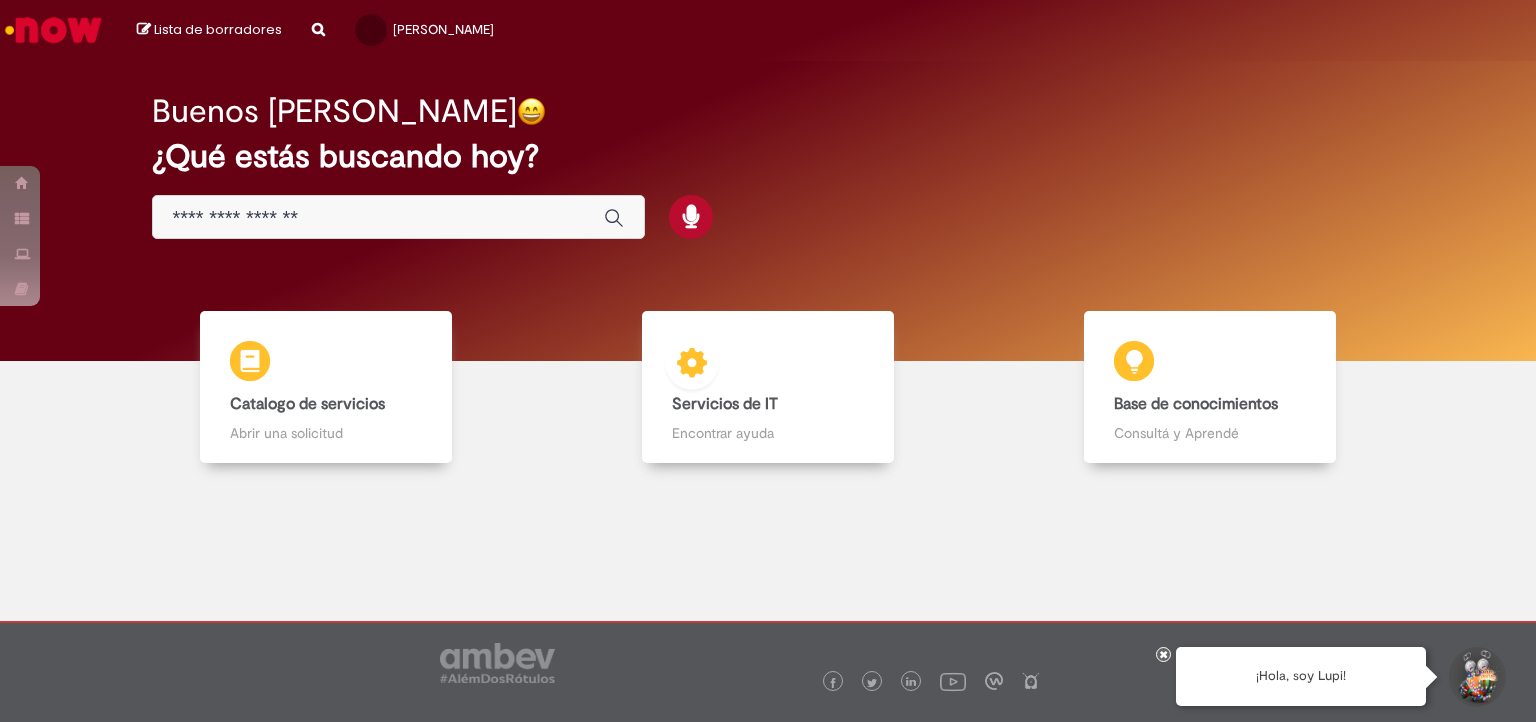 scroll, scrollTop: 0, scrollLeft: 0, axis: both 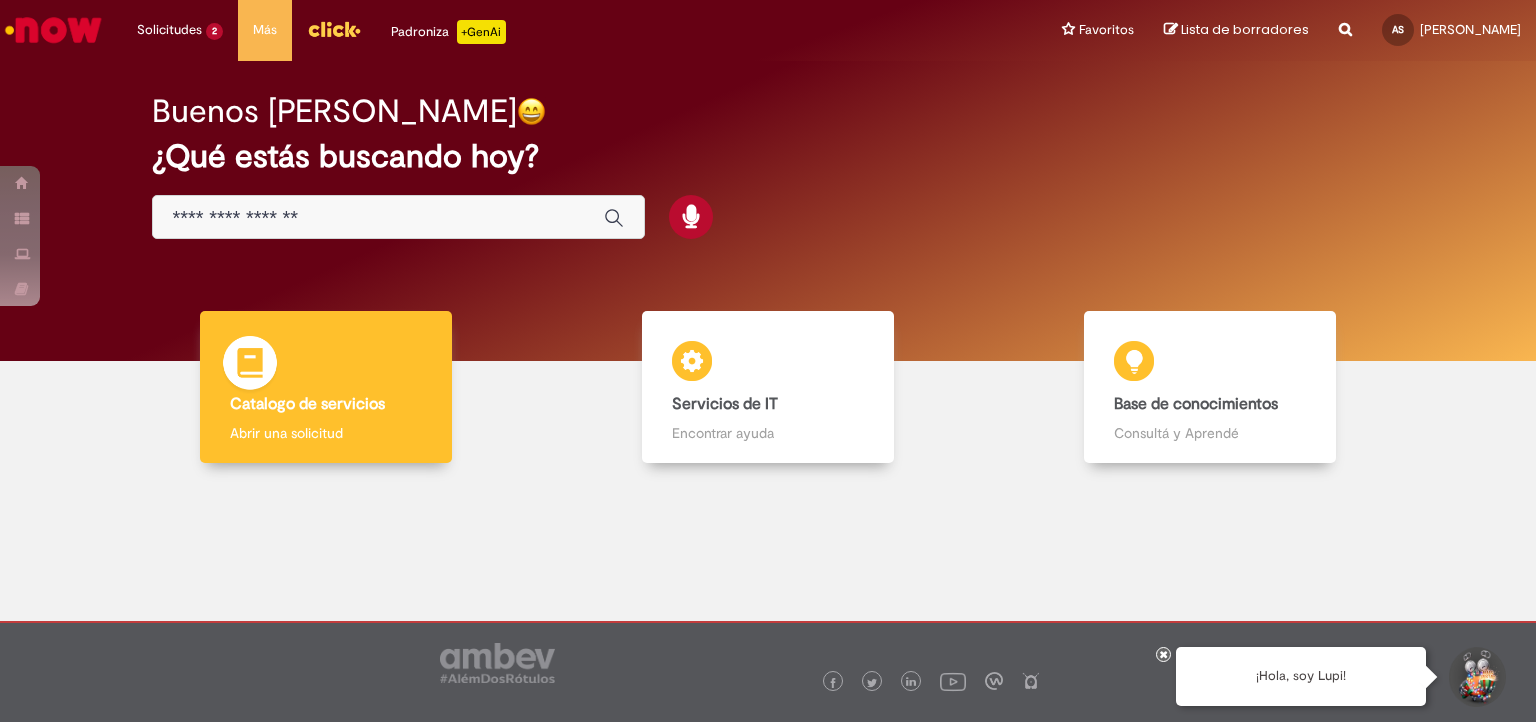 click on "Catalogo de servicios
Catalogo de servicios
Abrir una solicitud" at bounding box center (326, 387) 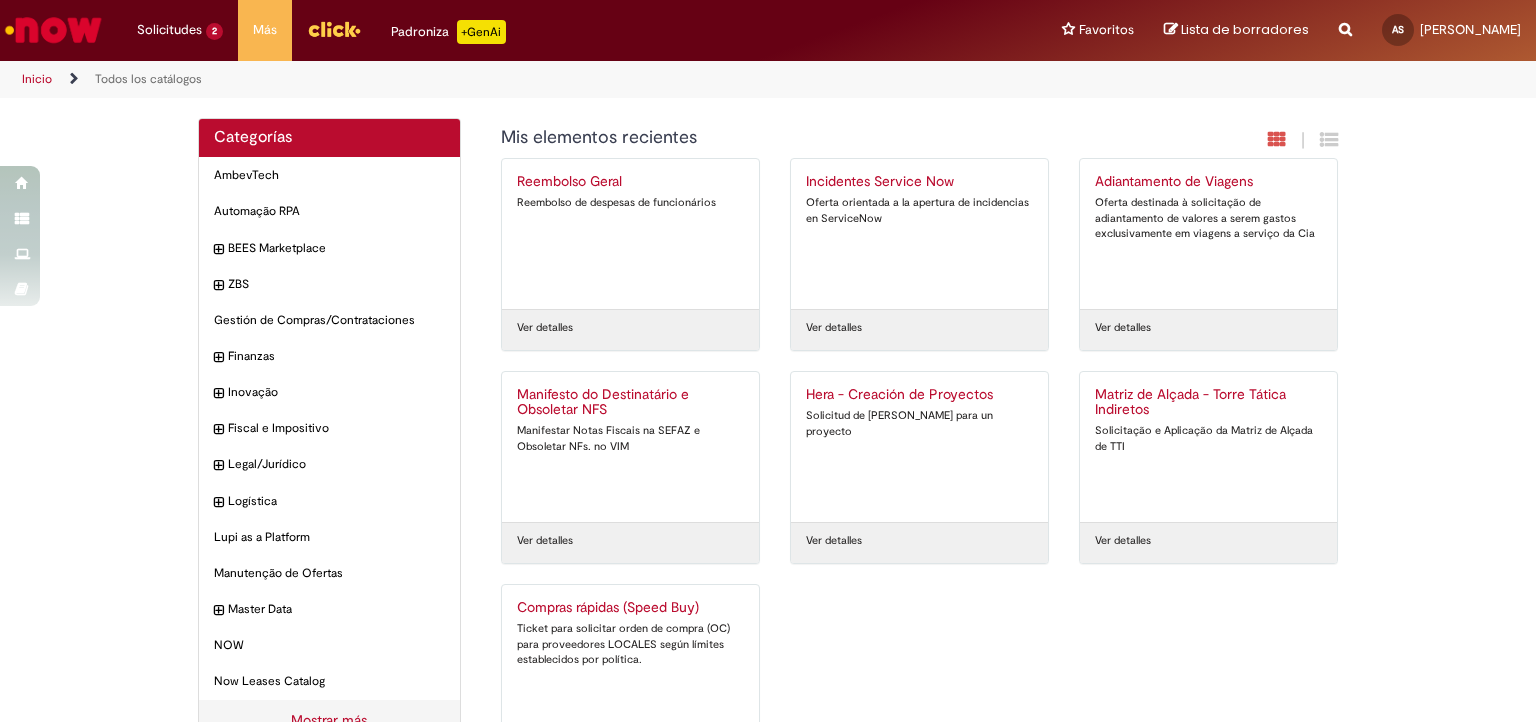click on "Compras rápidas (Speed Buy)
Ticket para solicitar orden de compra (OC) para proveedores LOCALES según límites establecidos por política." at bounding box center (630, 660) 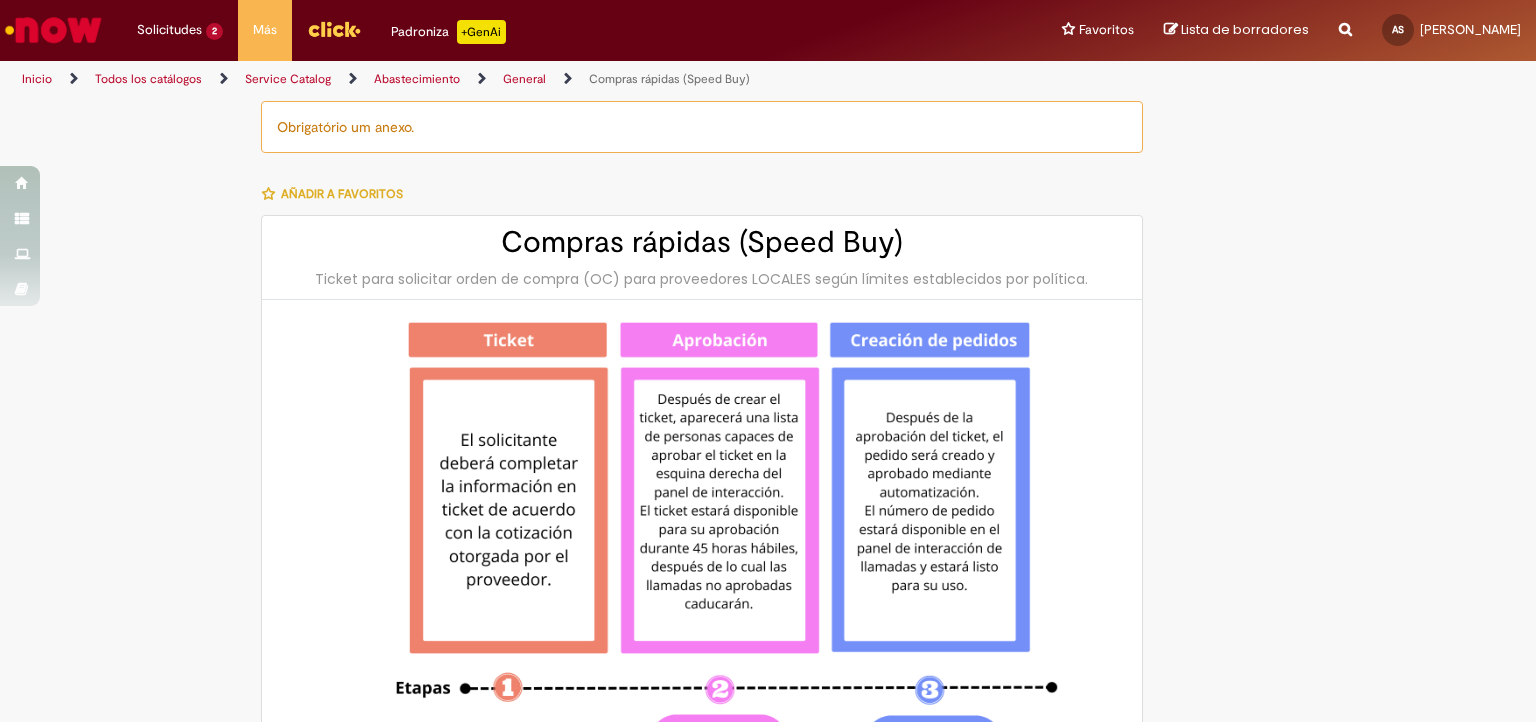 type on "********" 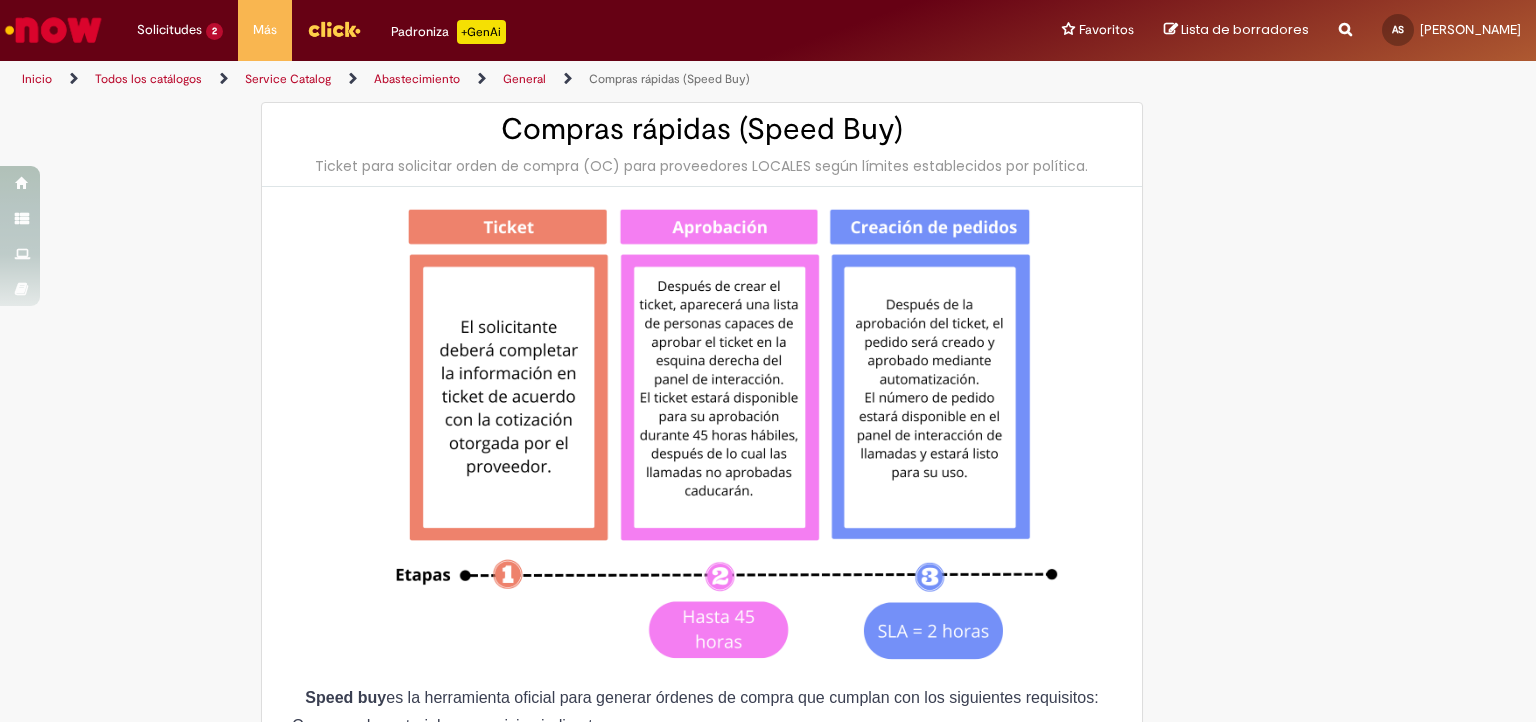 type on "**********" 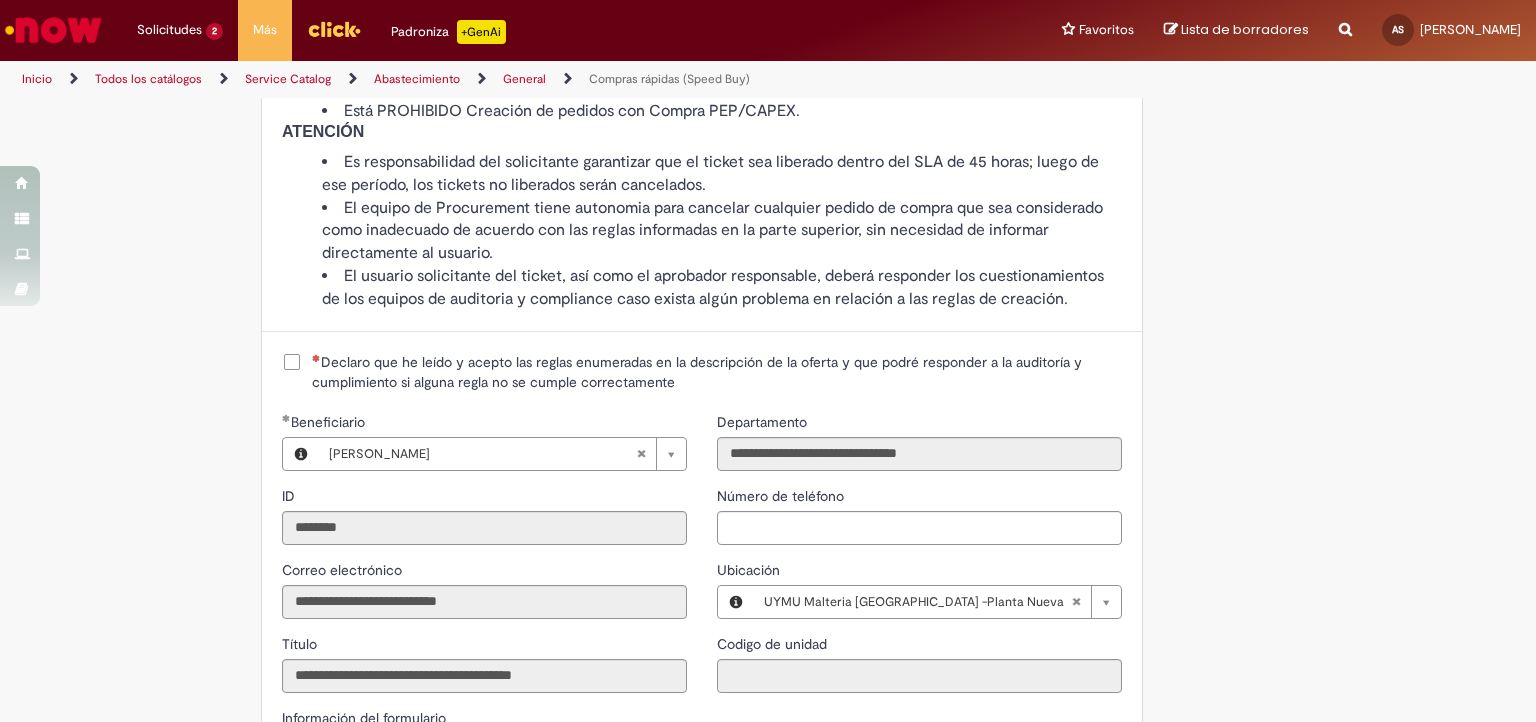 scroll, scrollTop: 2000, scrollLeft: 0, axis: vertical 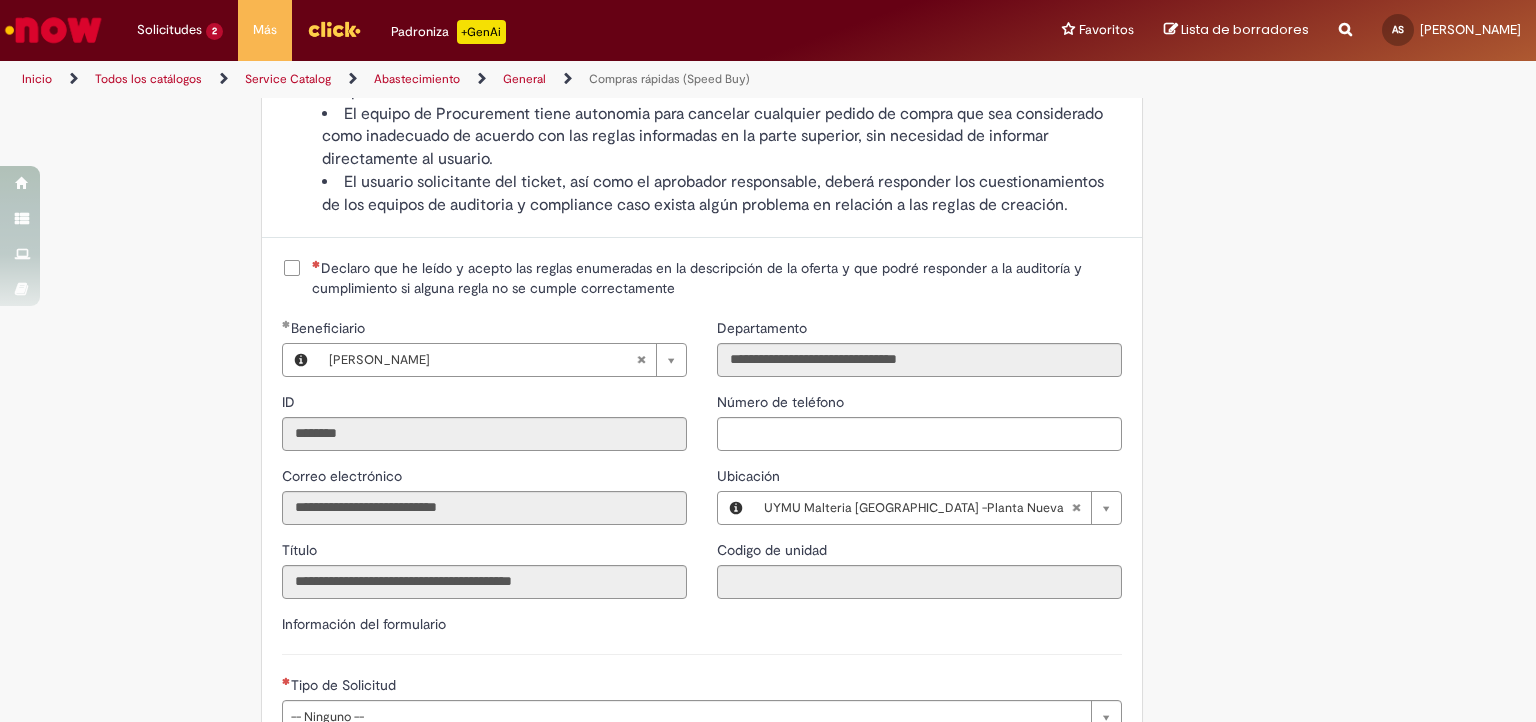 click on "Declaro que he leído y acepto las reglas enumeradas en la descripción de la oferta y que podré responder a la auditoría y cumplimiento si alguna regla no se cumple correctamente" at bounding box center (702, 278) 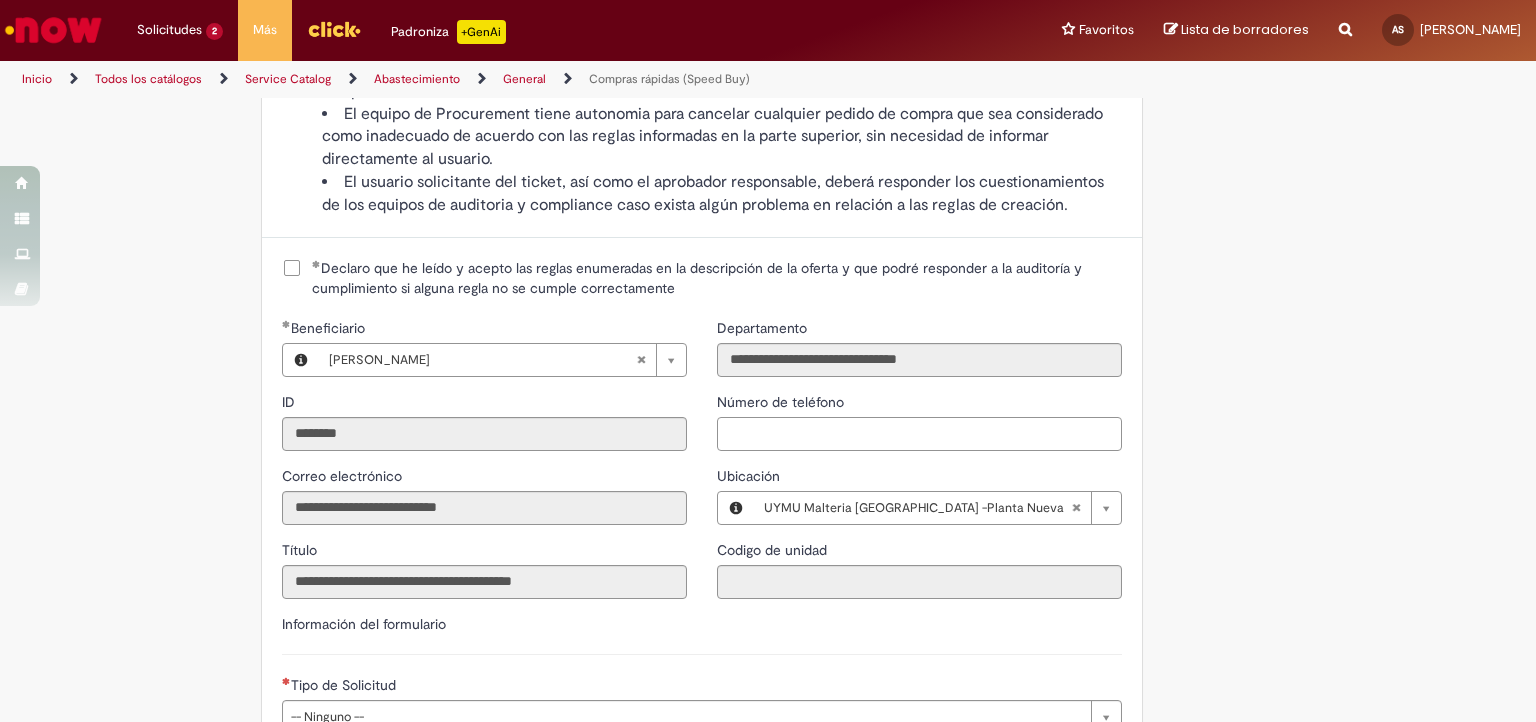 click on "Número de teléfono" at bounding box center (919, 434) 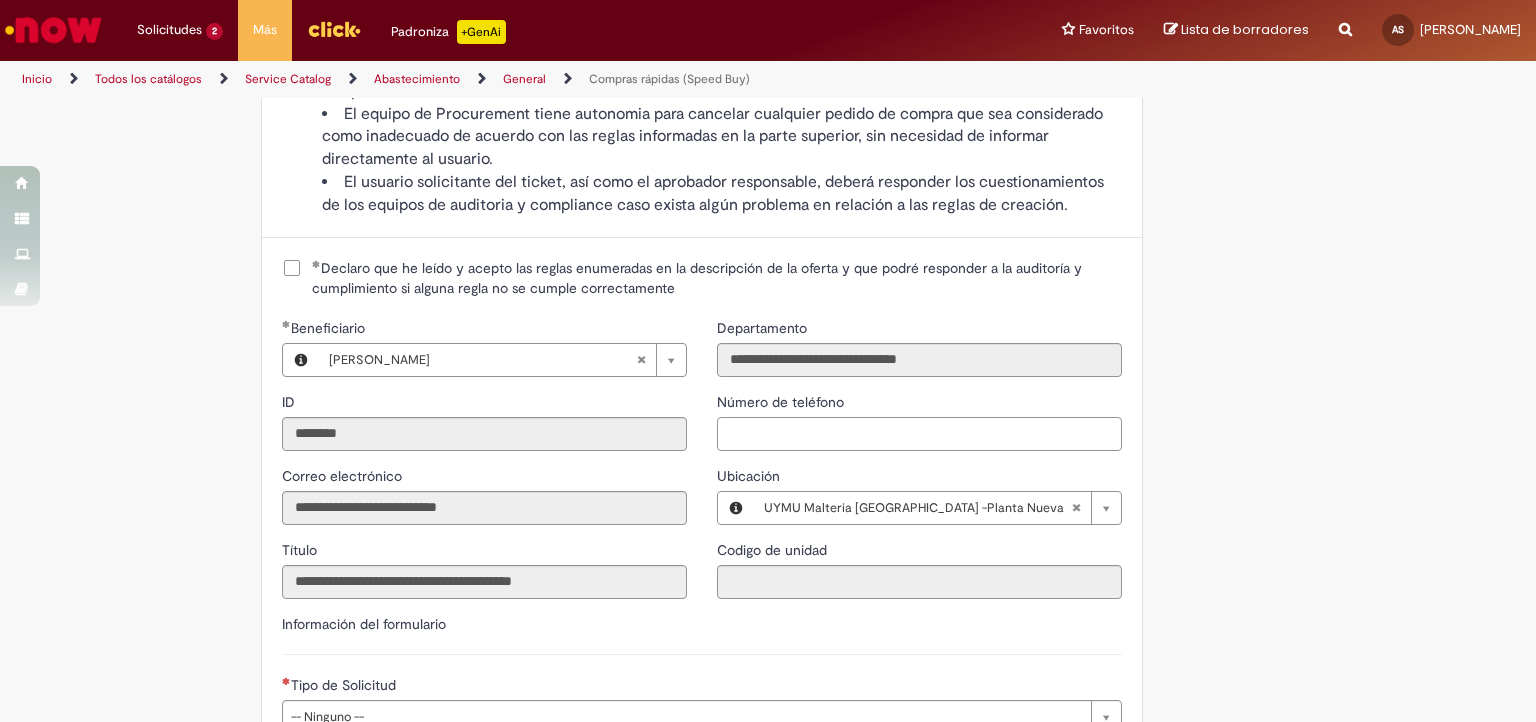 type on "**********" 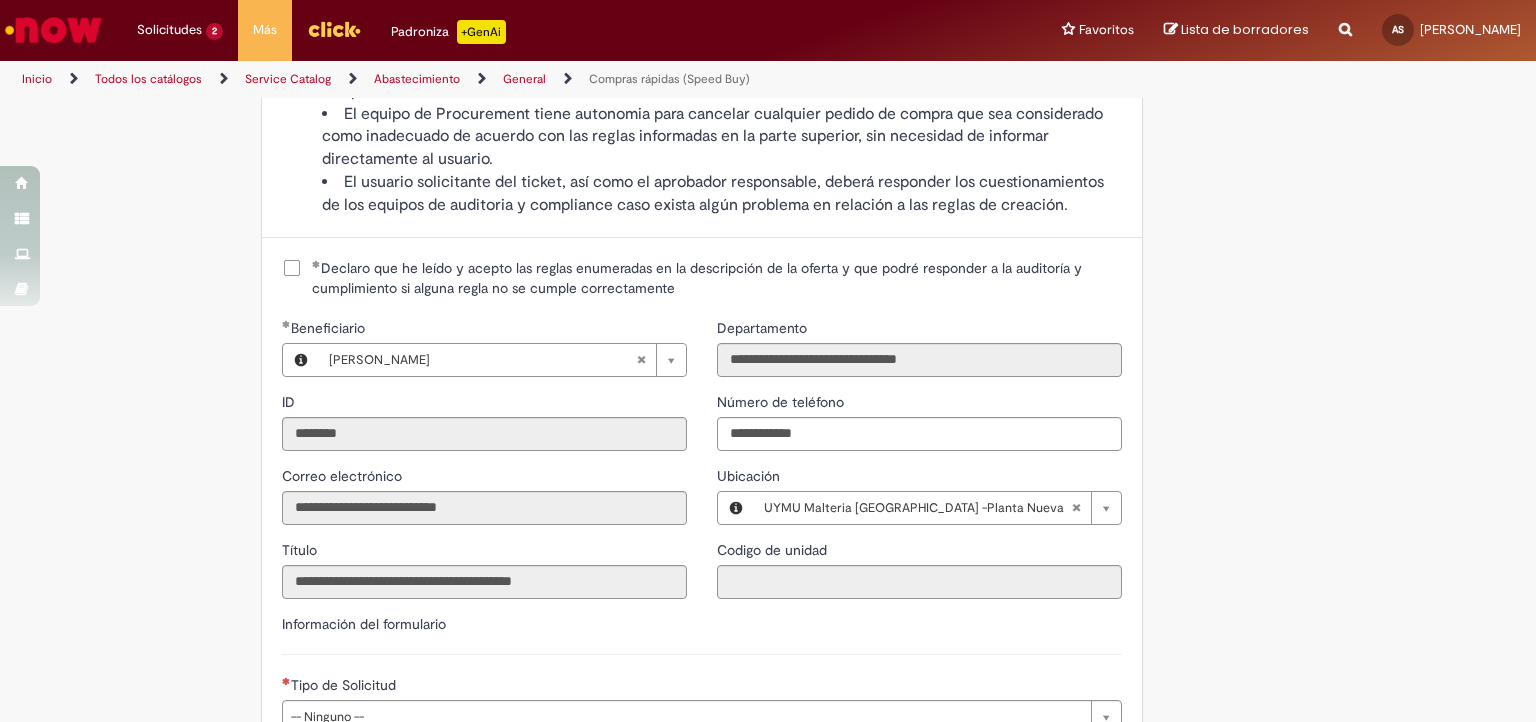 type 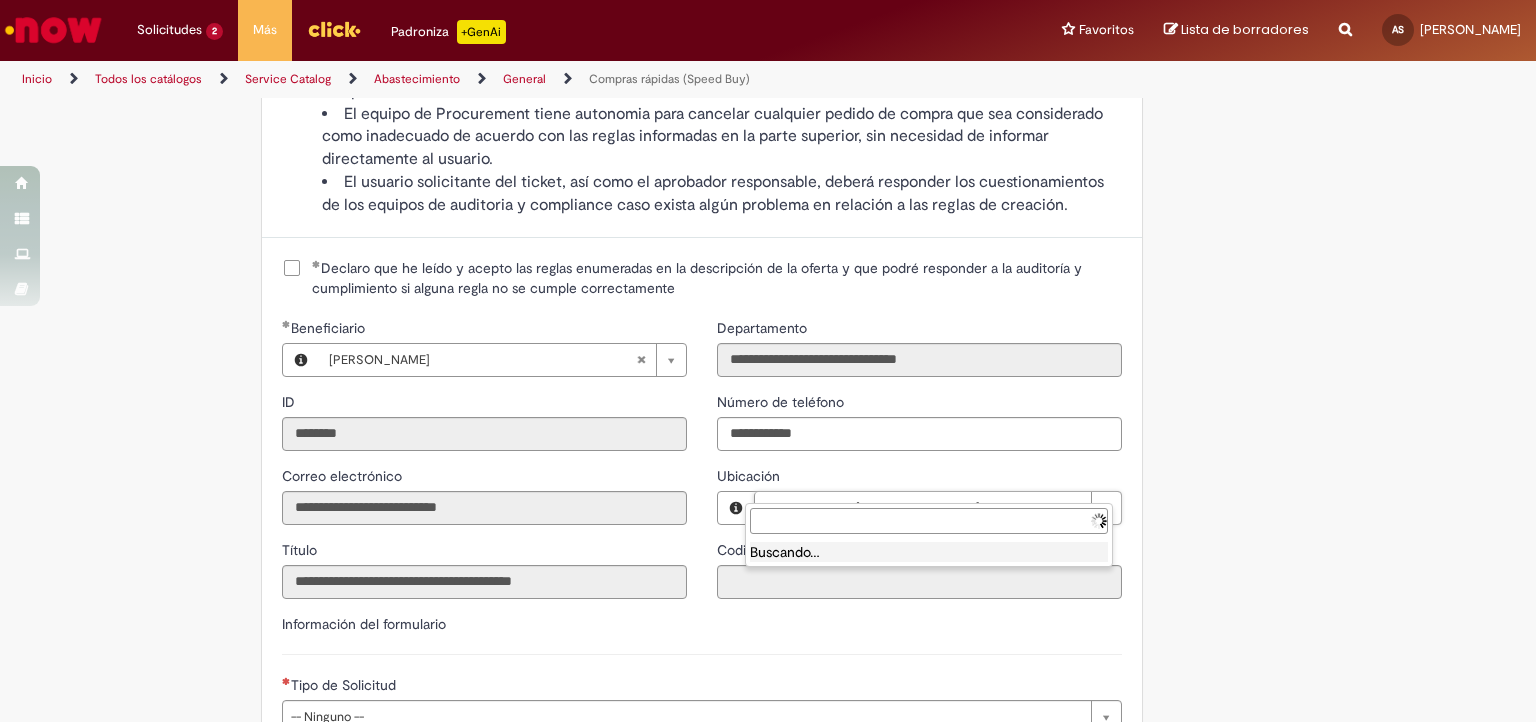 click on "Ubicación" at bounding box center (929, 521) 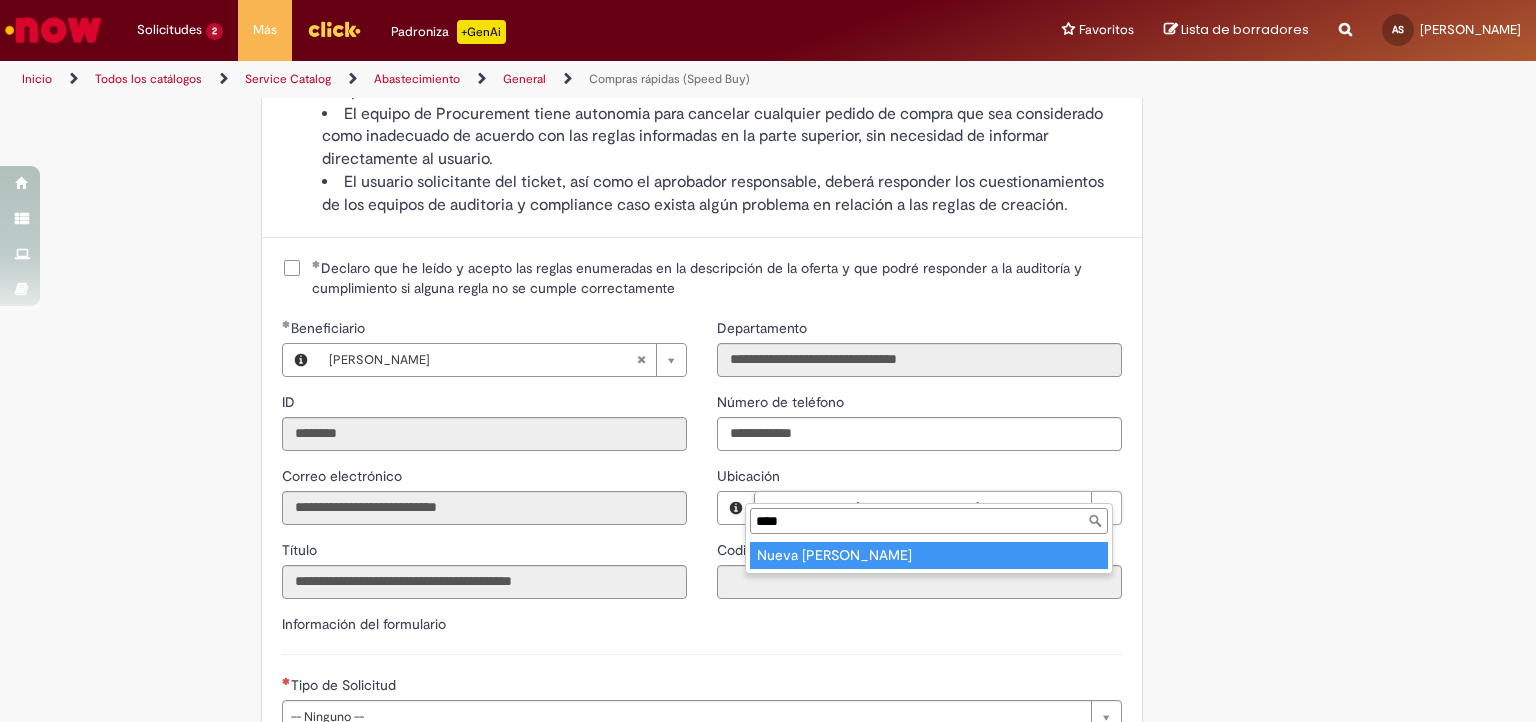 type on "****" 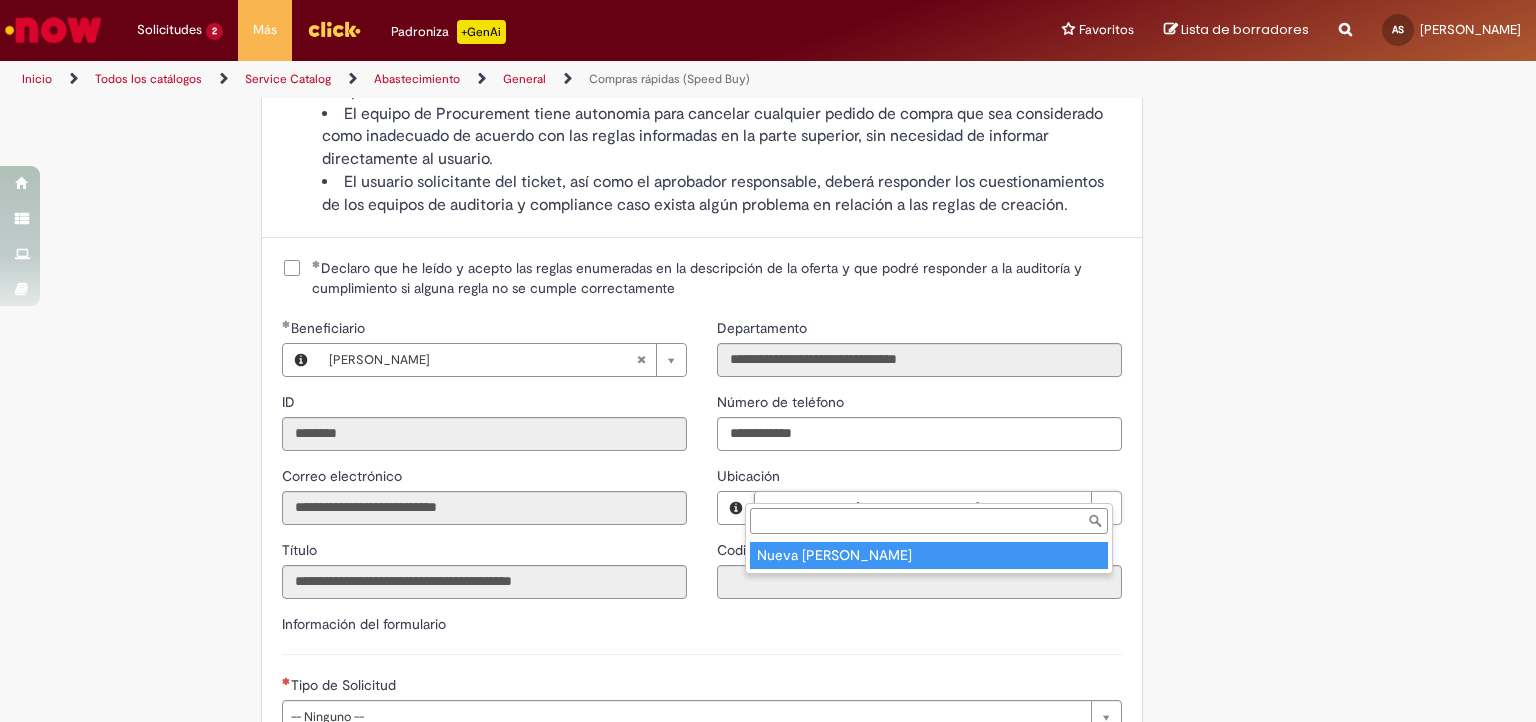type on "****" 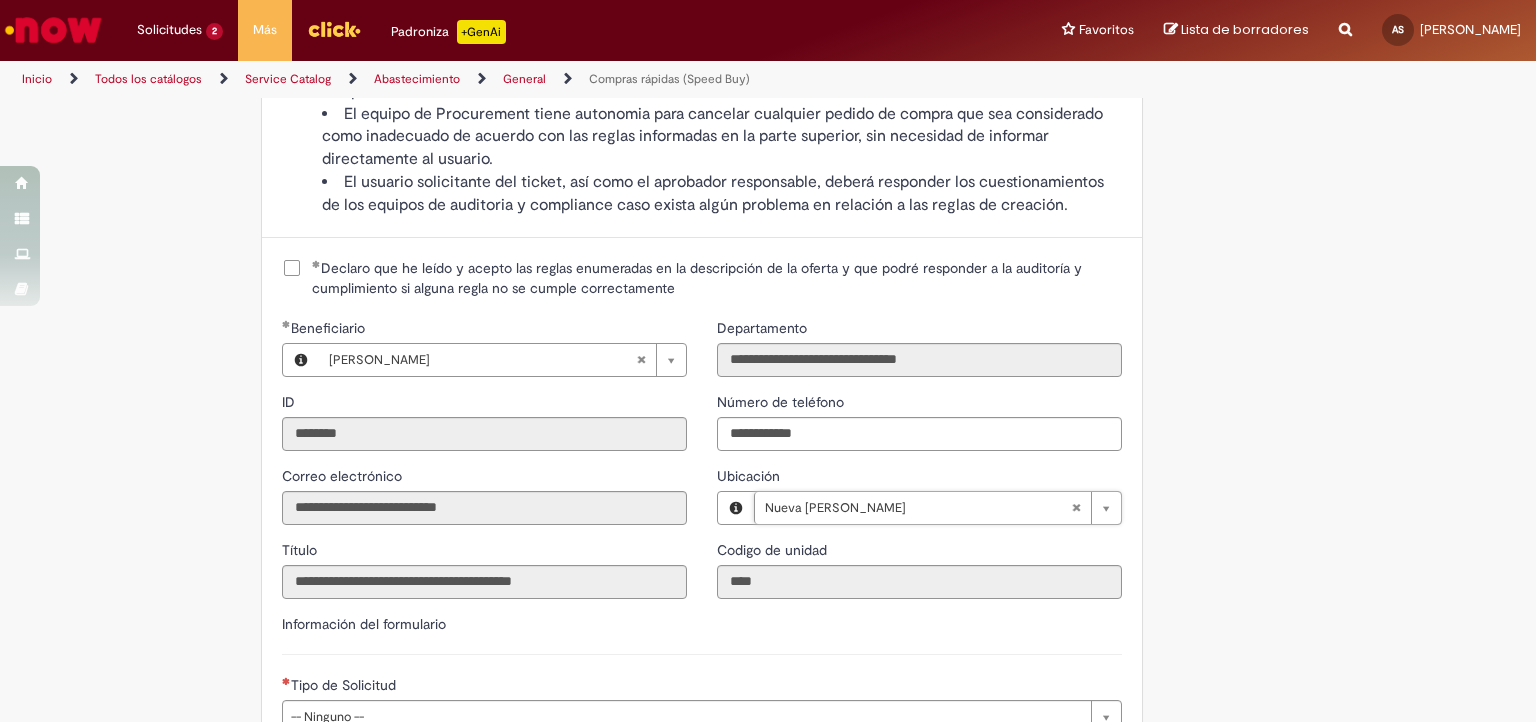 scroll, scrollTop: 0, scrollLeft: 87, axis: horizontal 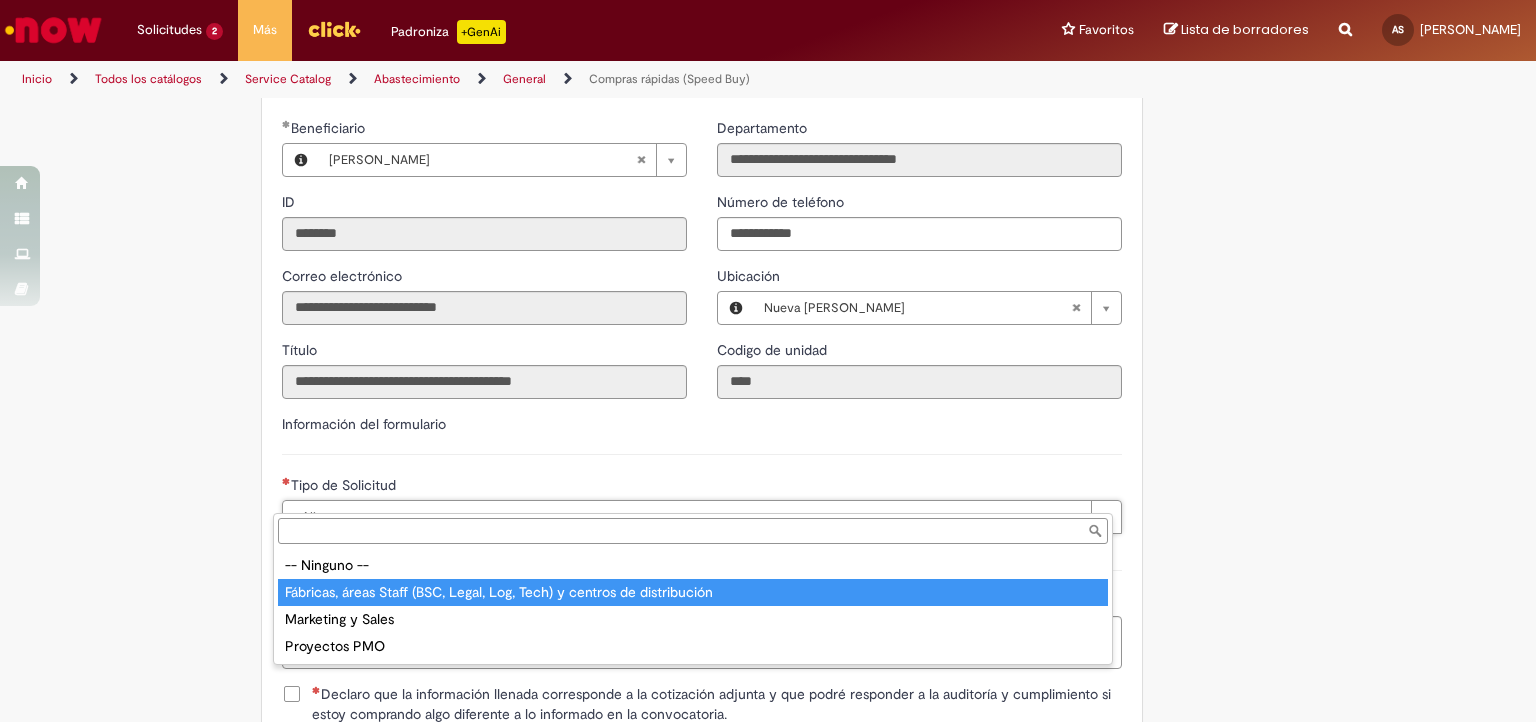type on "**********" 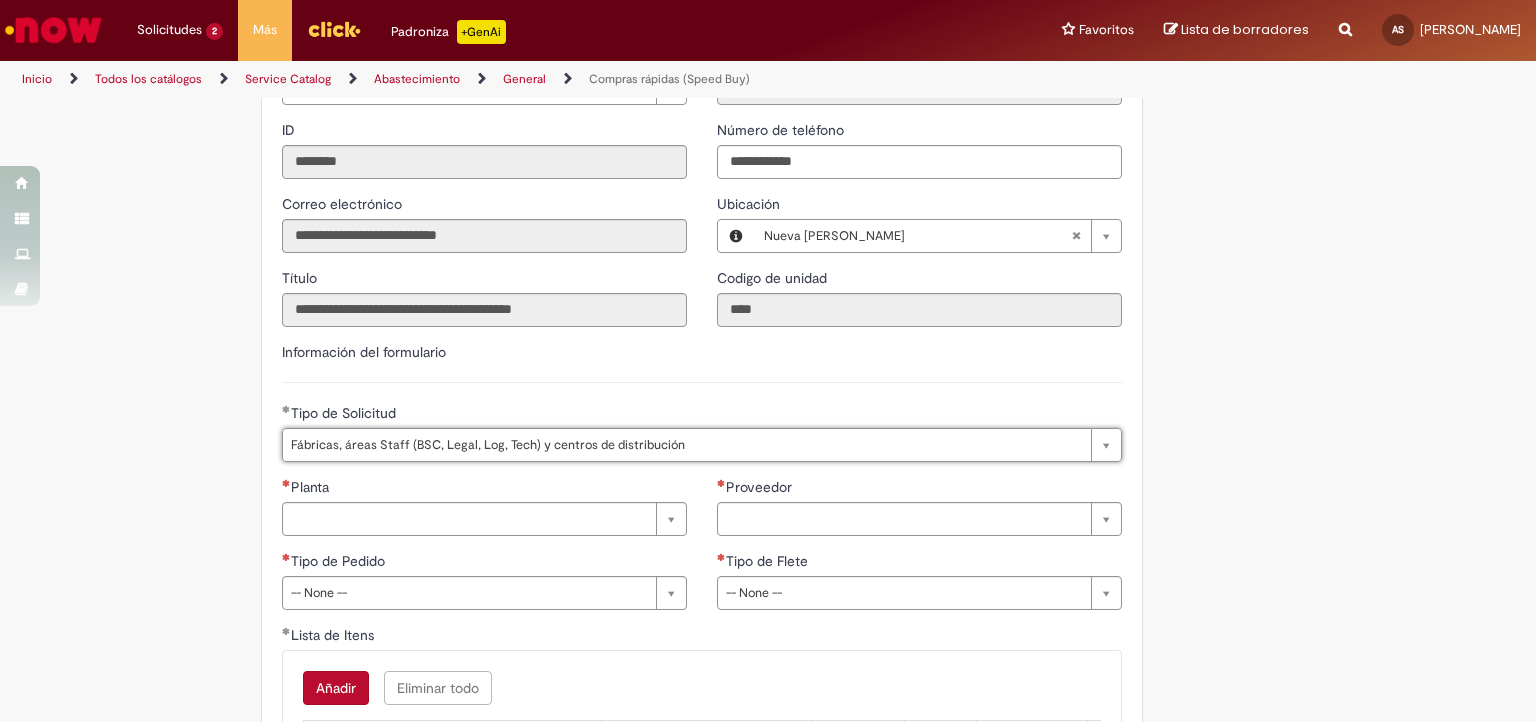 scroll, scrollTop: 2300, scrollLeft: 0, axis: vertical 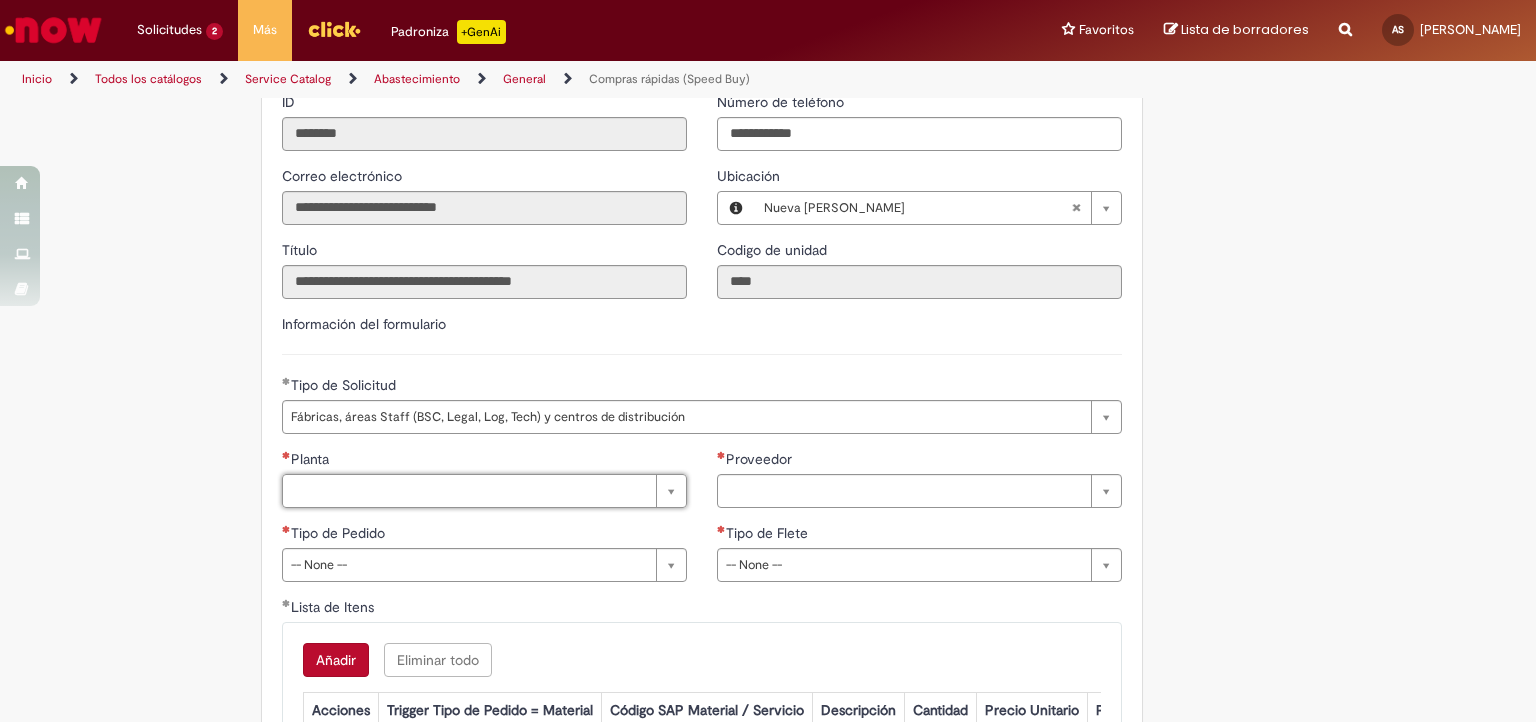 click on "Tipo de Pedido" at bounding box center [484, 535] 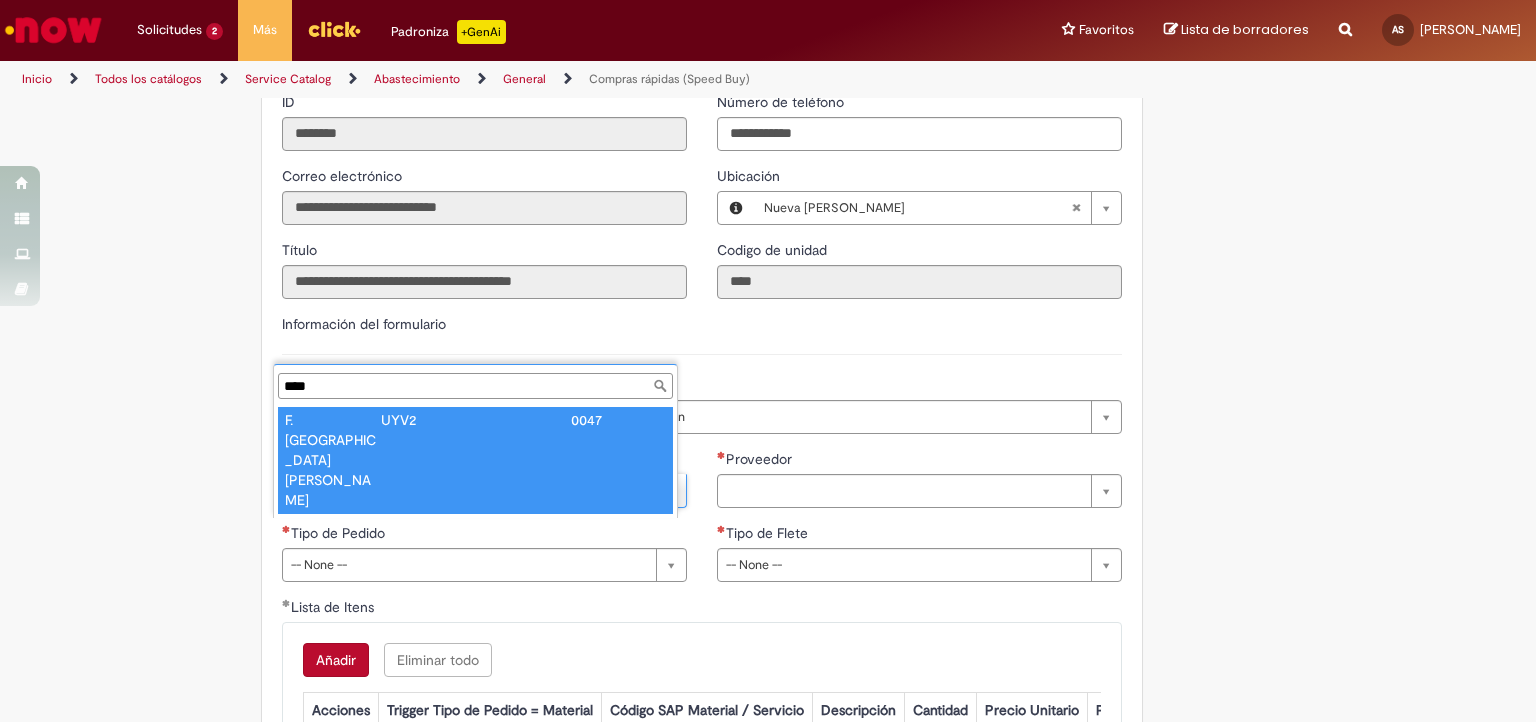 scroll, scrollTop: 0, scrollLeft: 0, axis: both 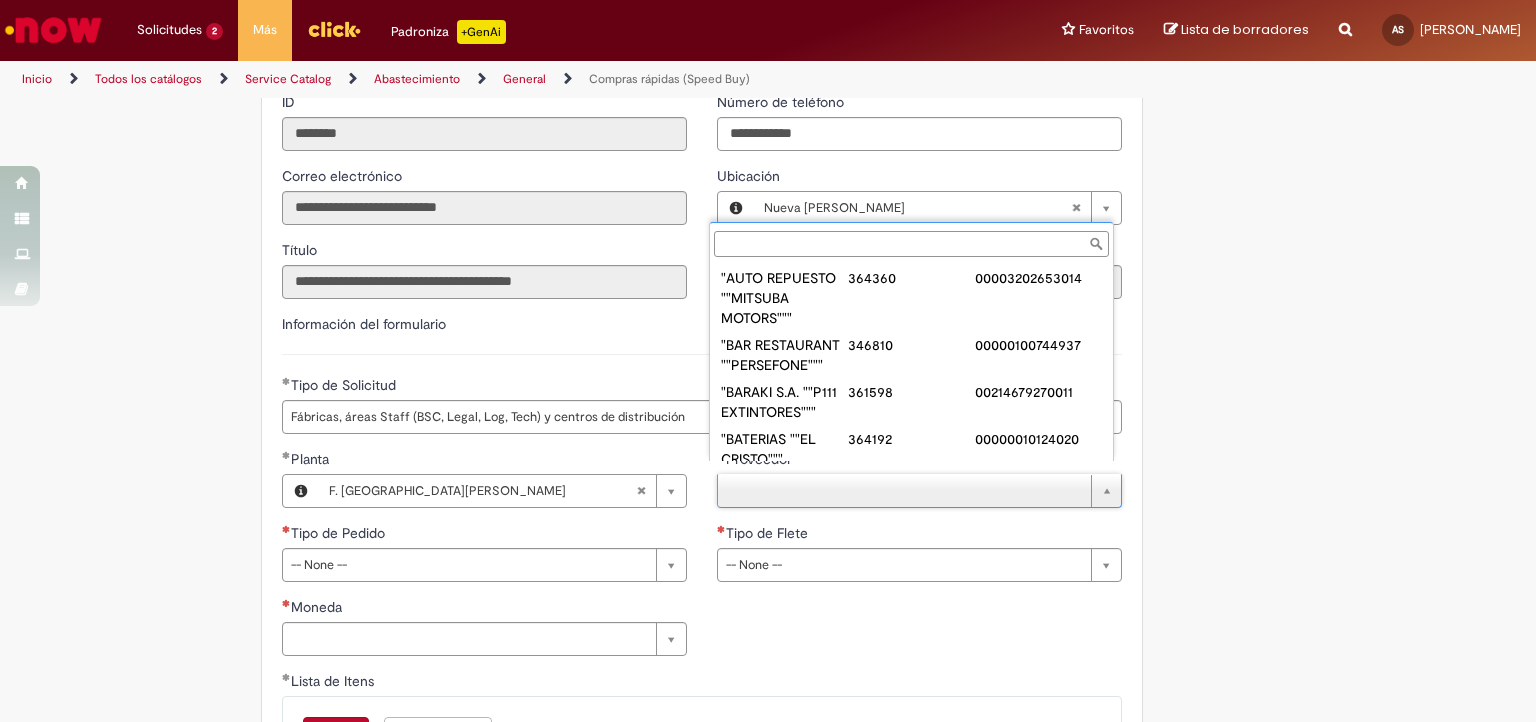 click on "Proveedor" at bounding box center (911, 244) 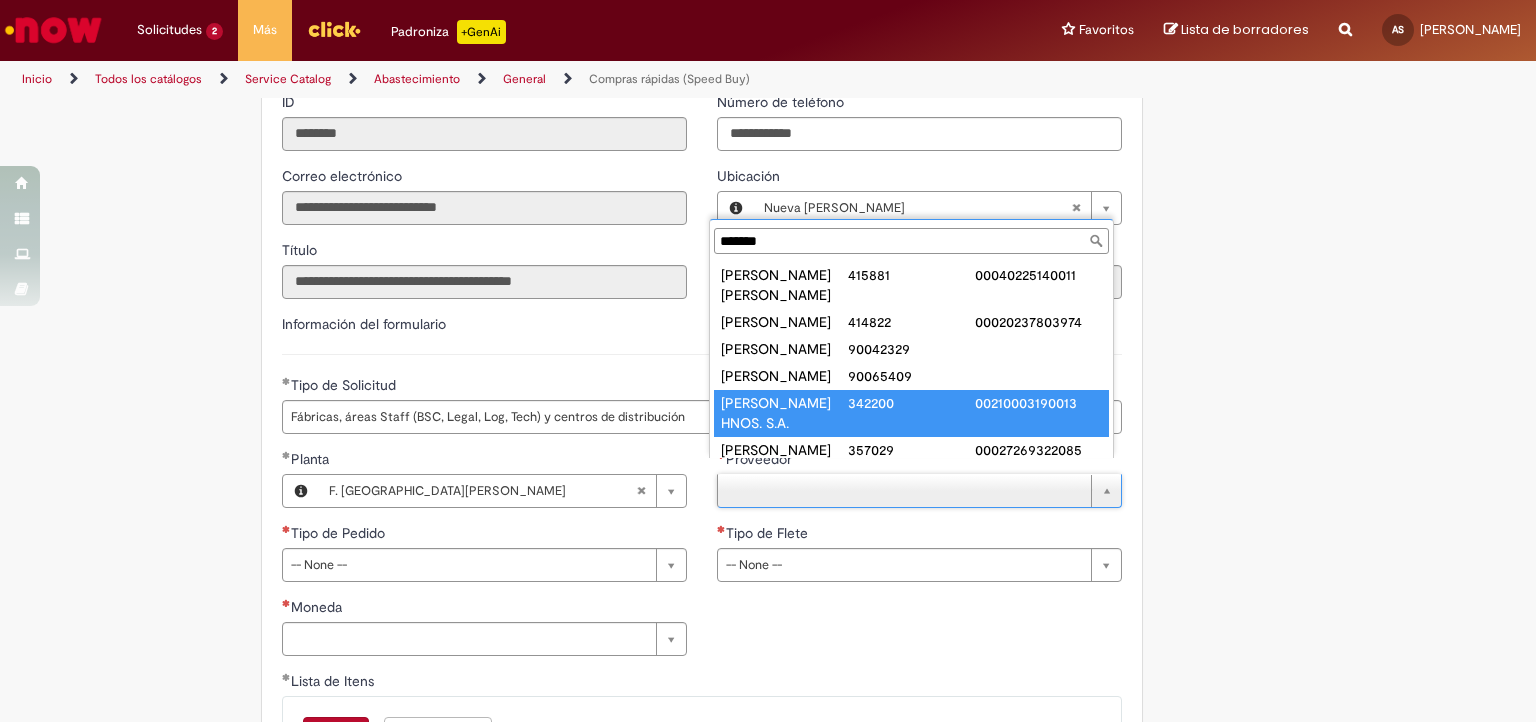 type on "*******" 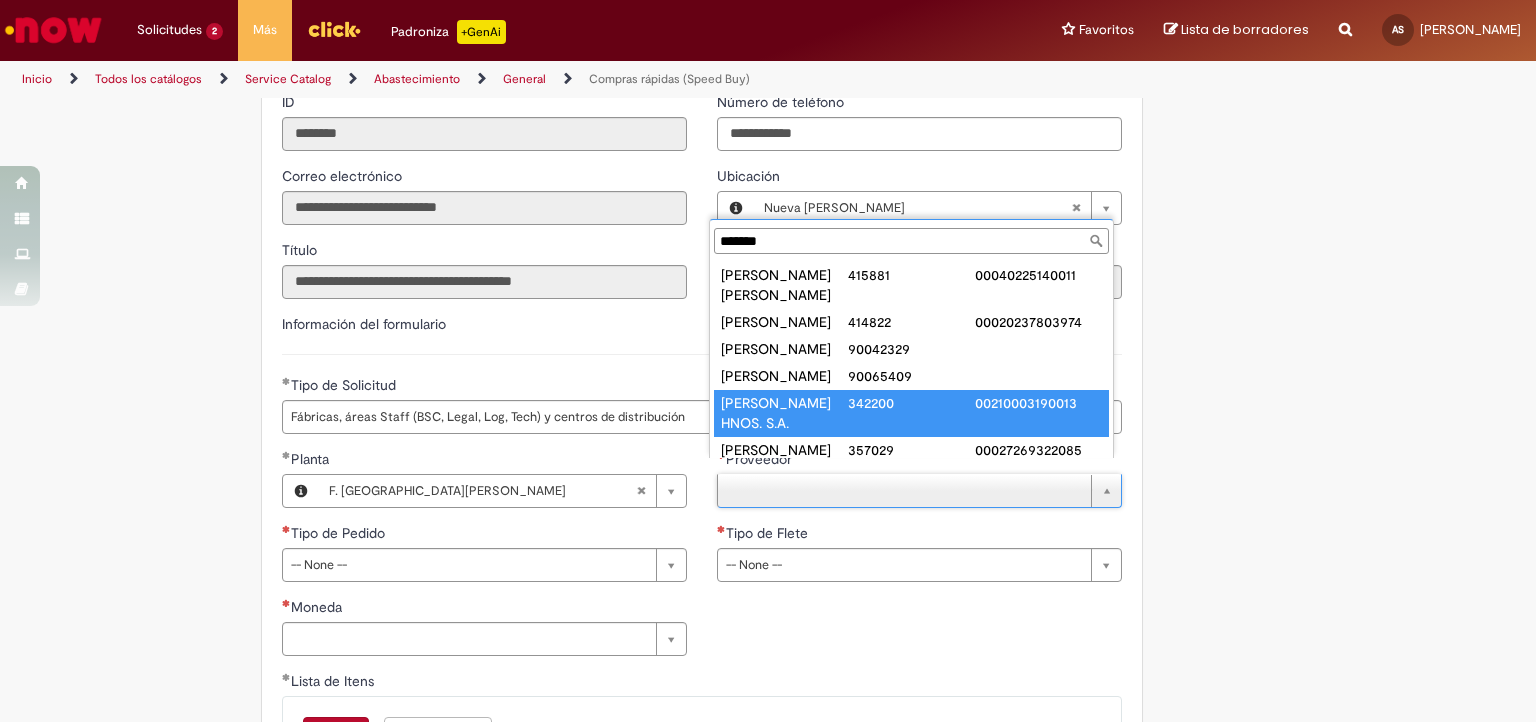 type on "**********" 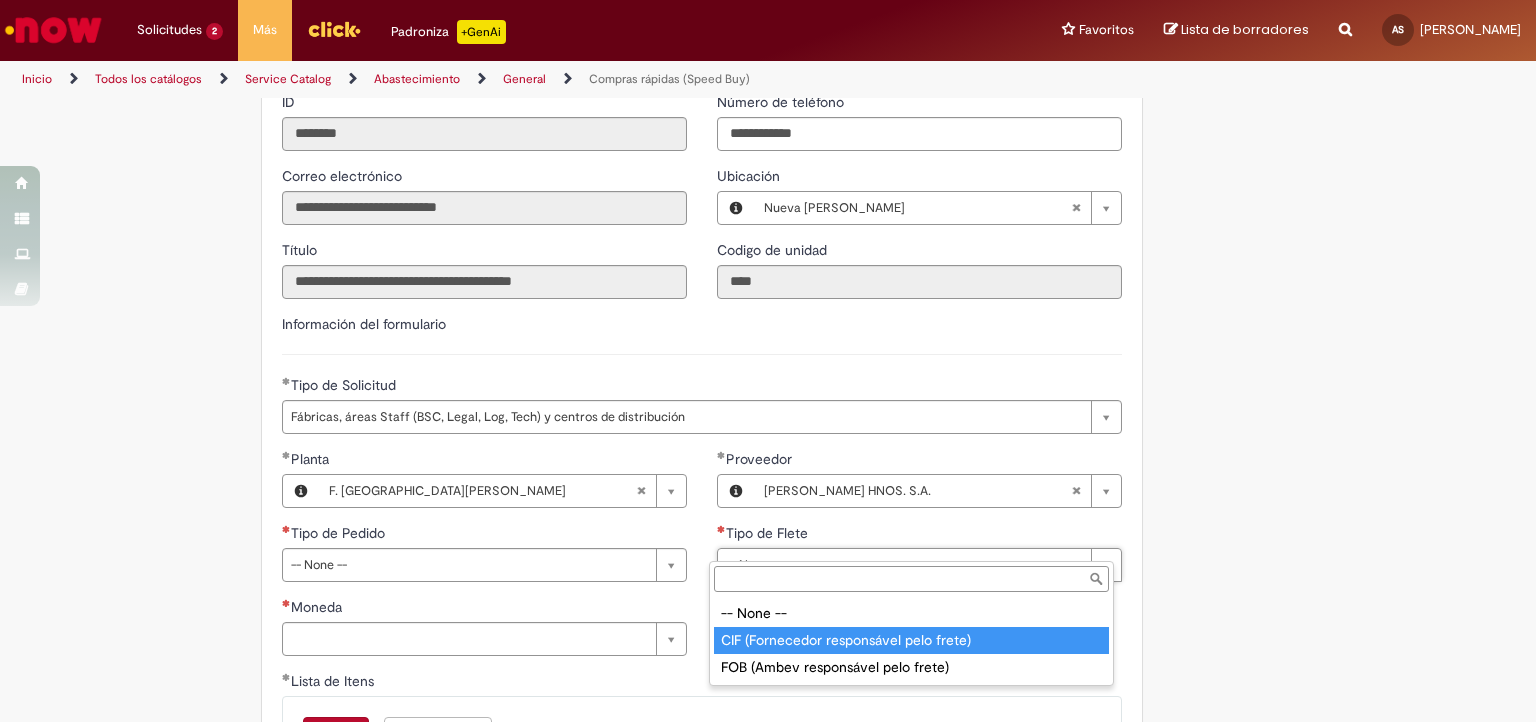 type on "**********" 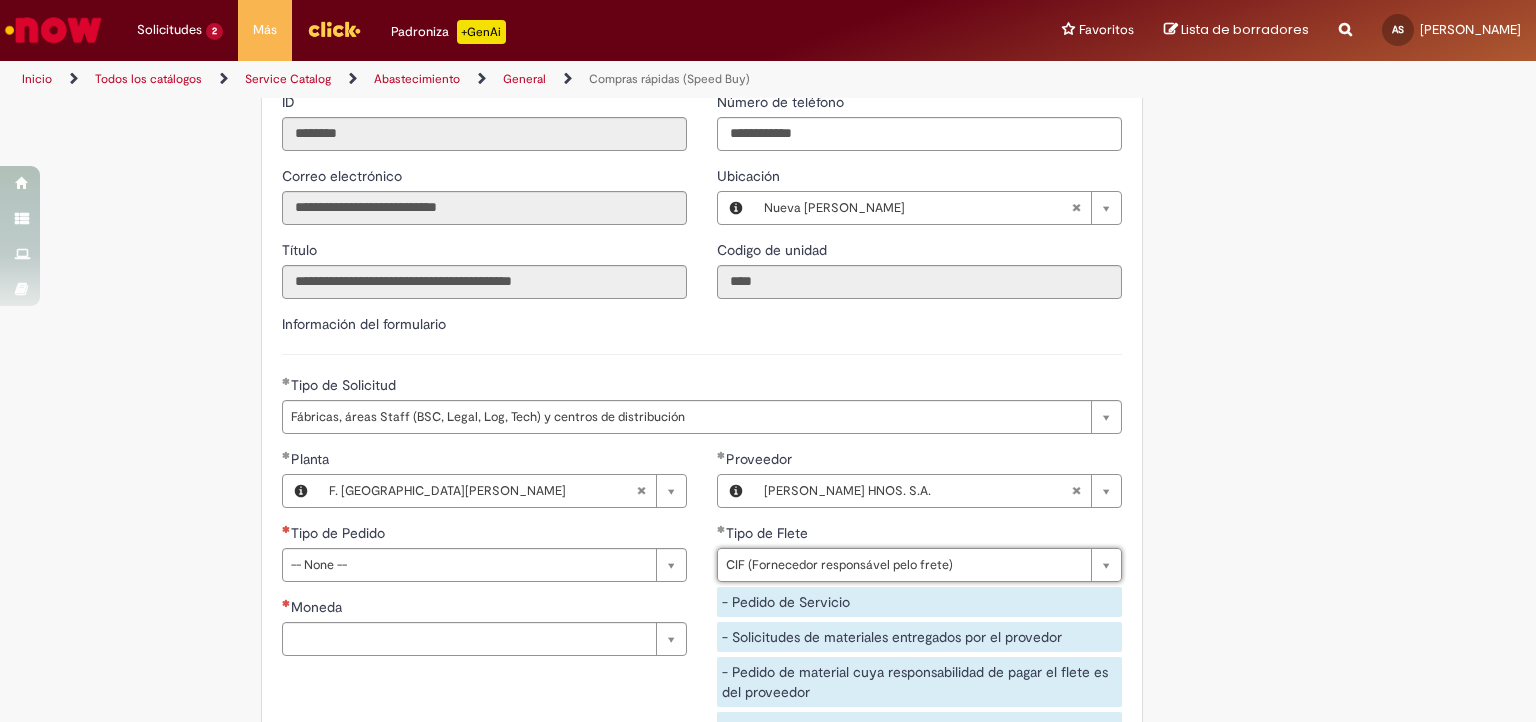 scroll, scrollTop: 2400, scrollLeft: 0, axis: vertical 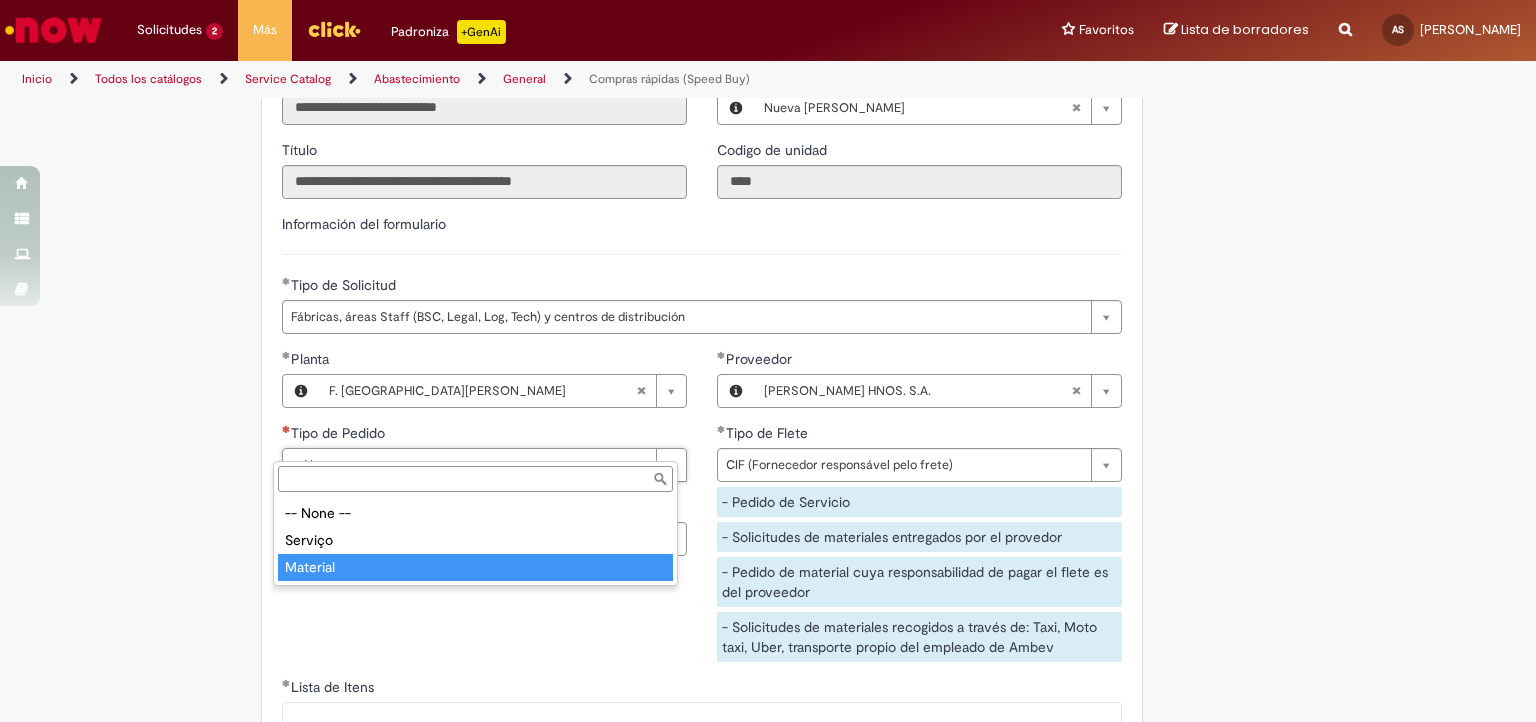 type on "********" 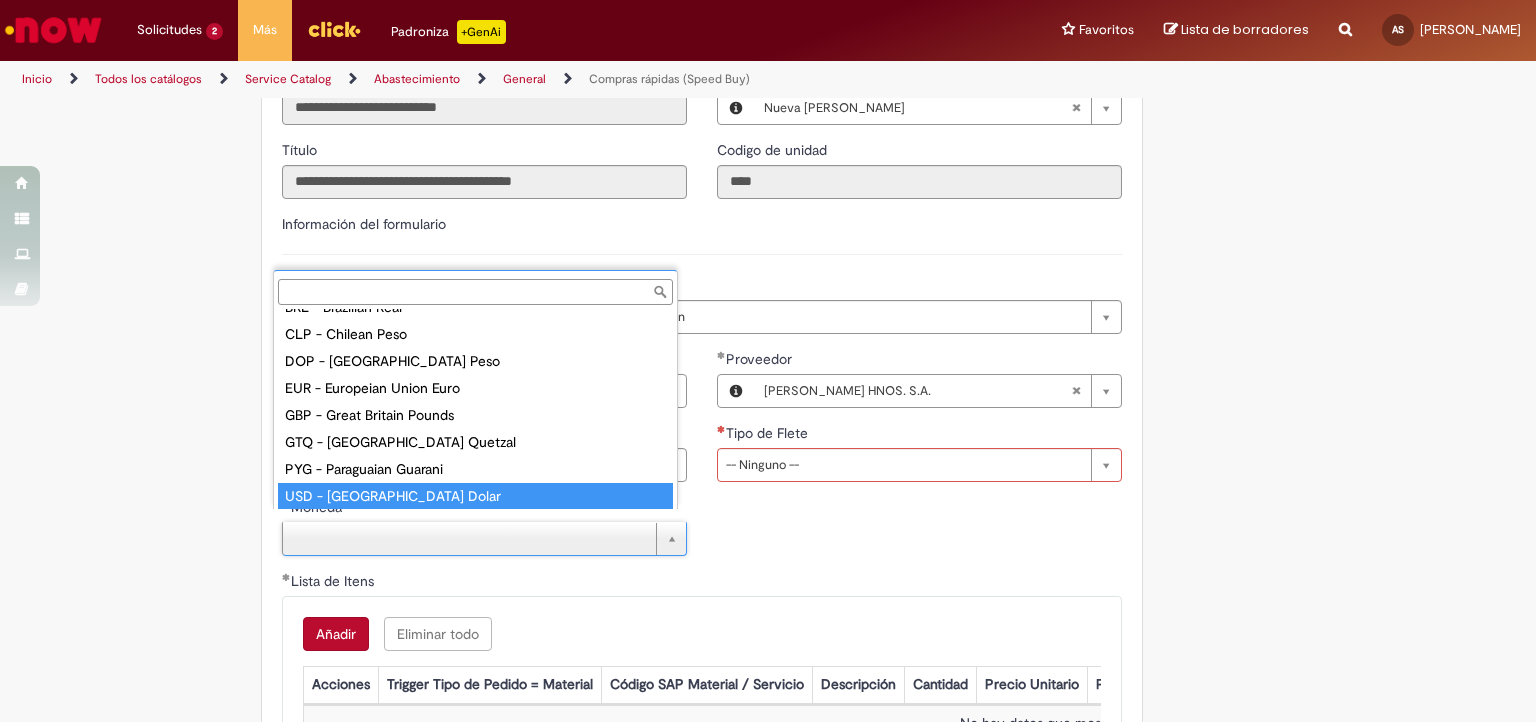 scroll, scrollTop: 104, scrollLeft: 0, axis: vertical 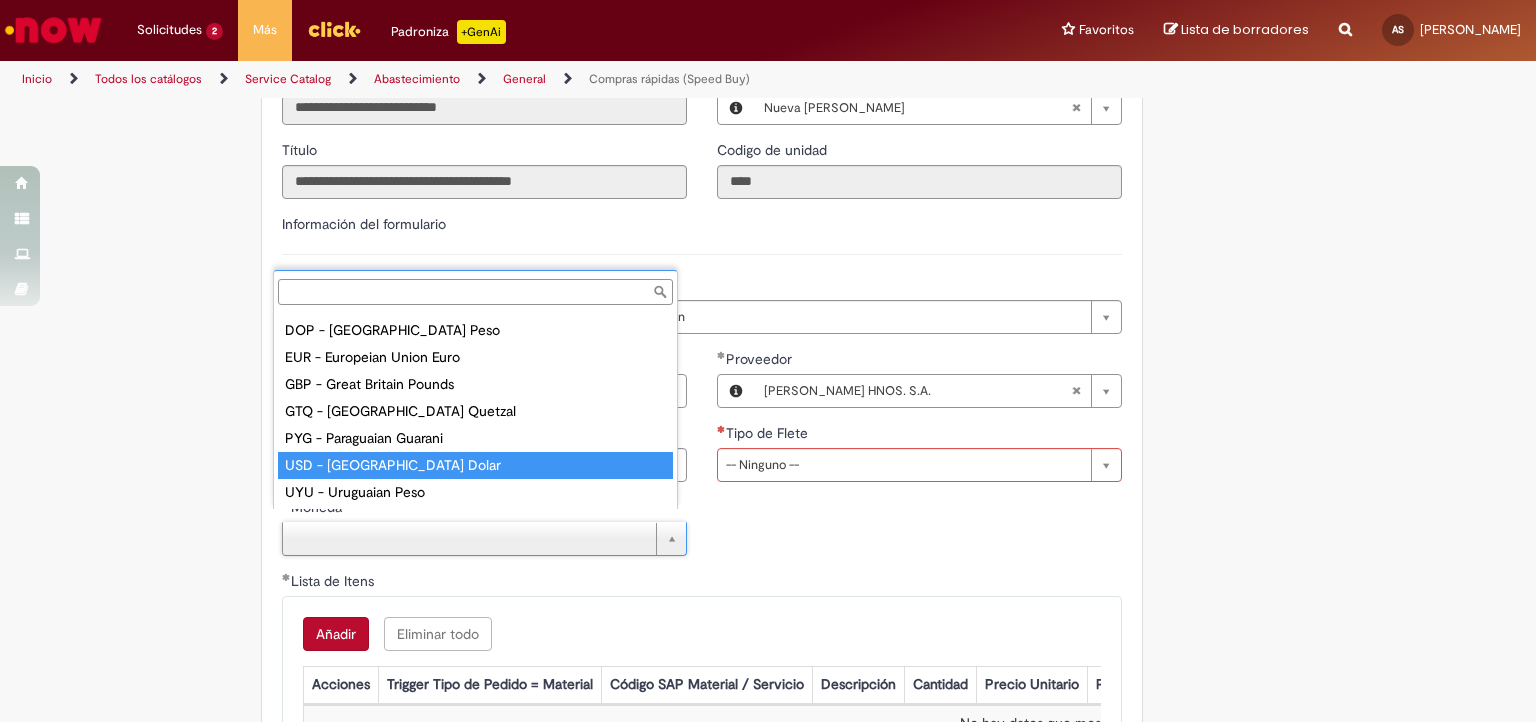 type on "**********" 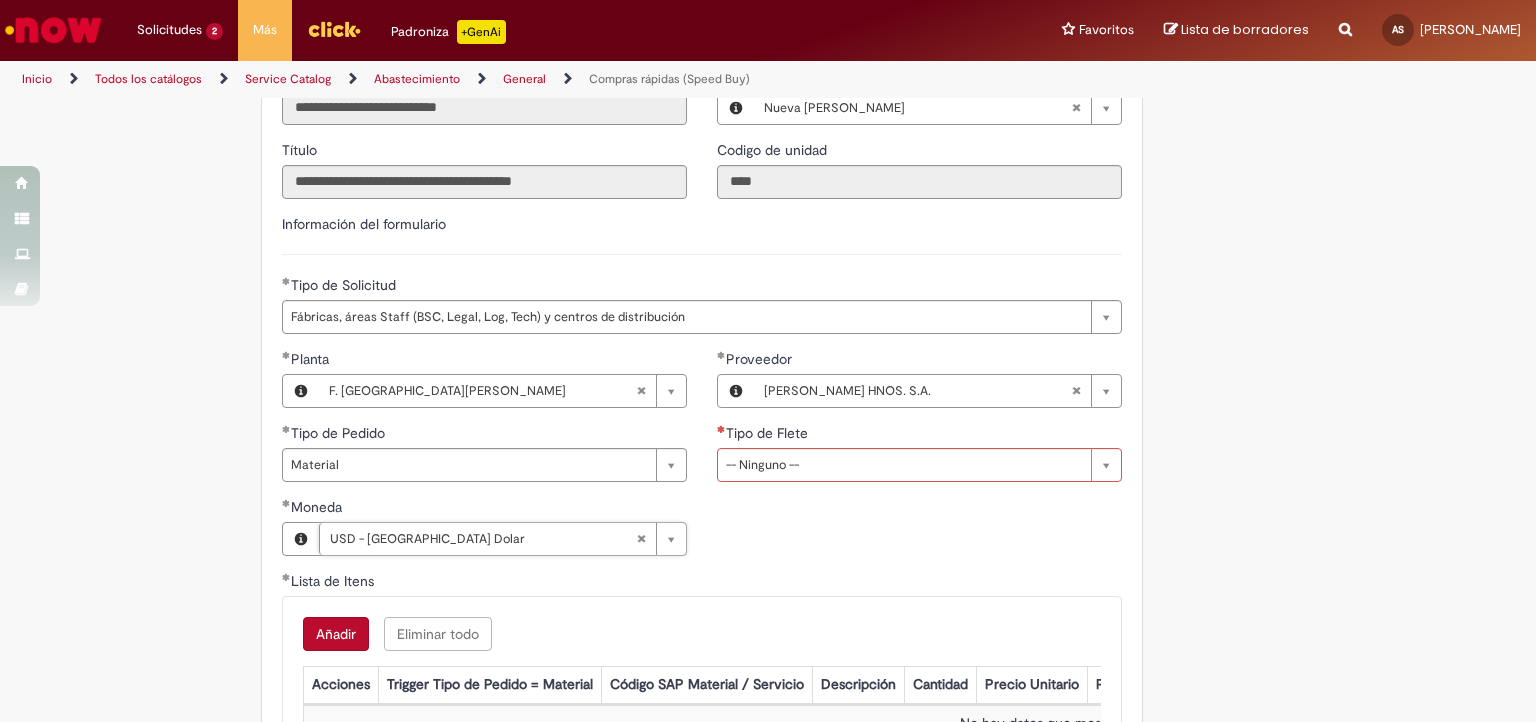 click on "**********" at bounding box center [702, 460] 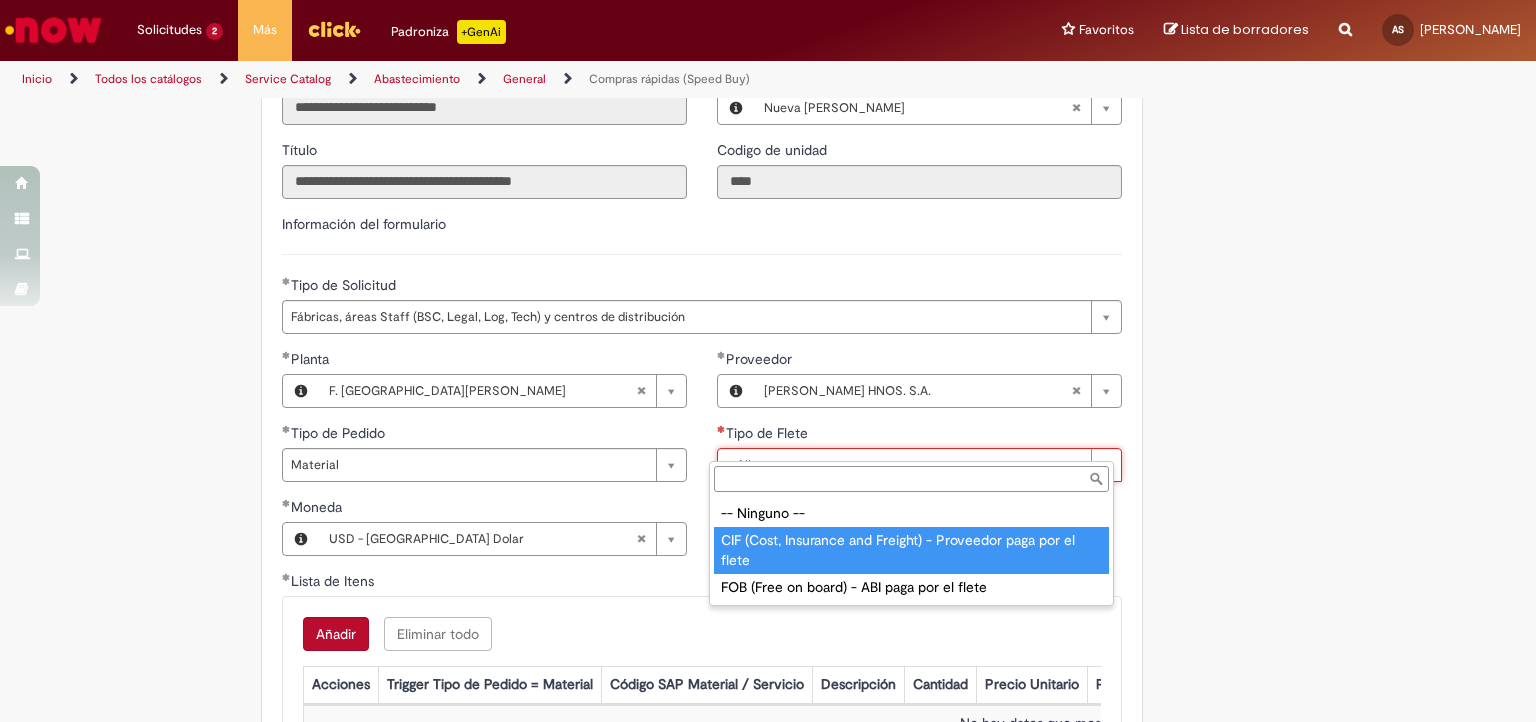 type on "**********" 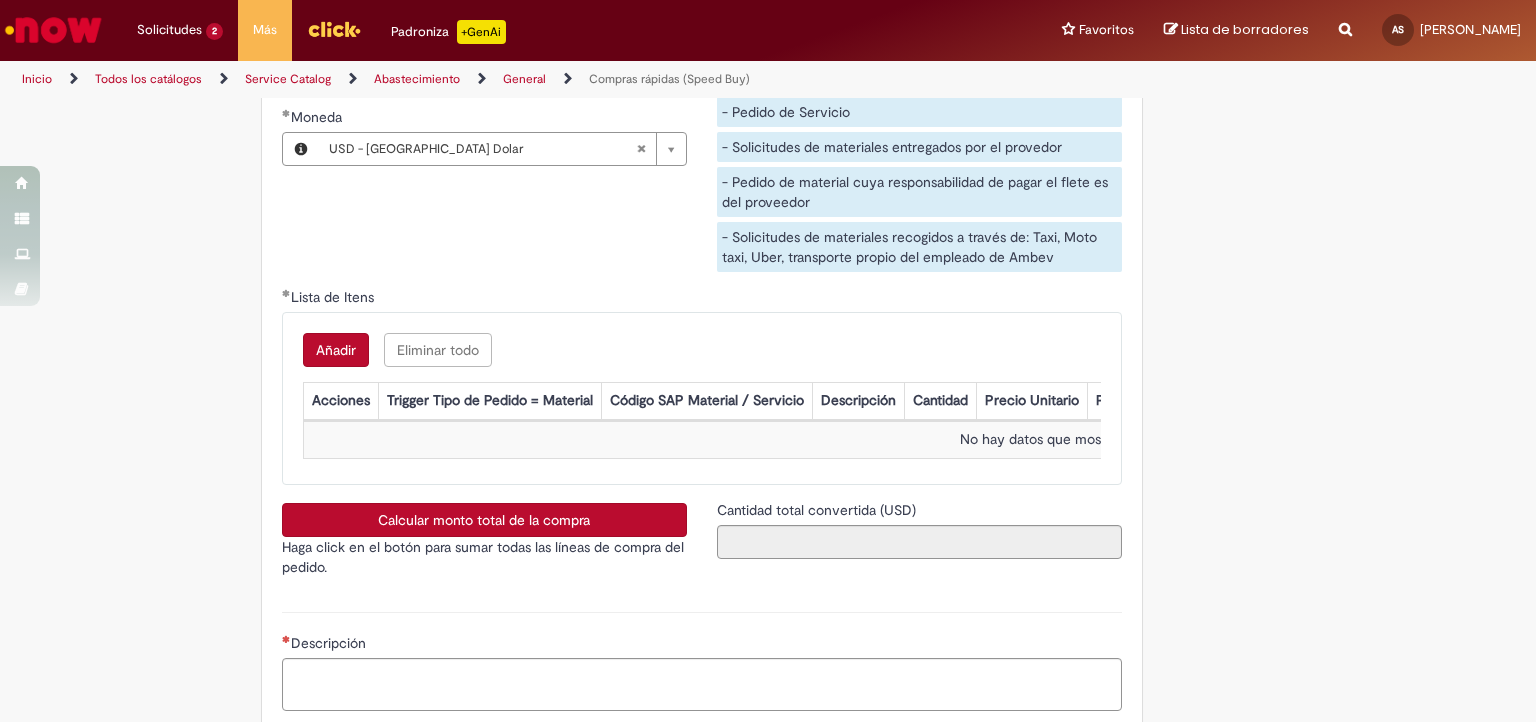 scroll, scrollTop: 2900, scrollLeft: 0, axis: vertical 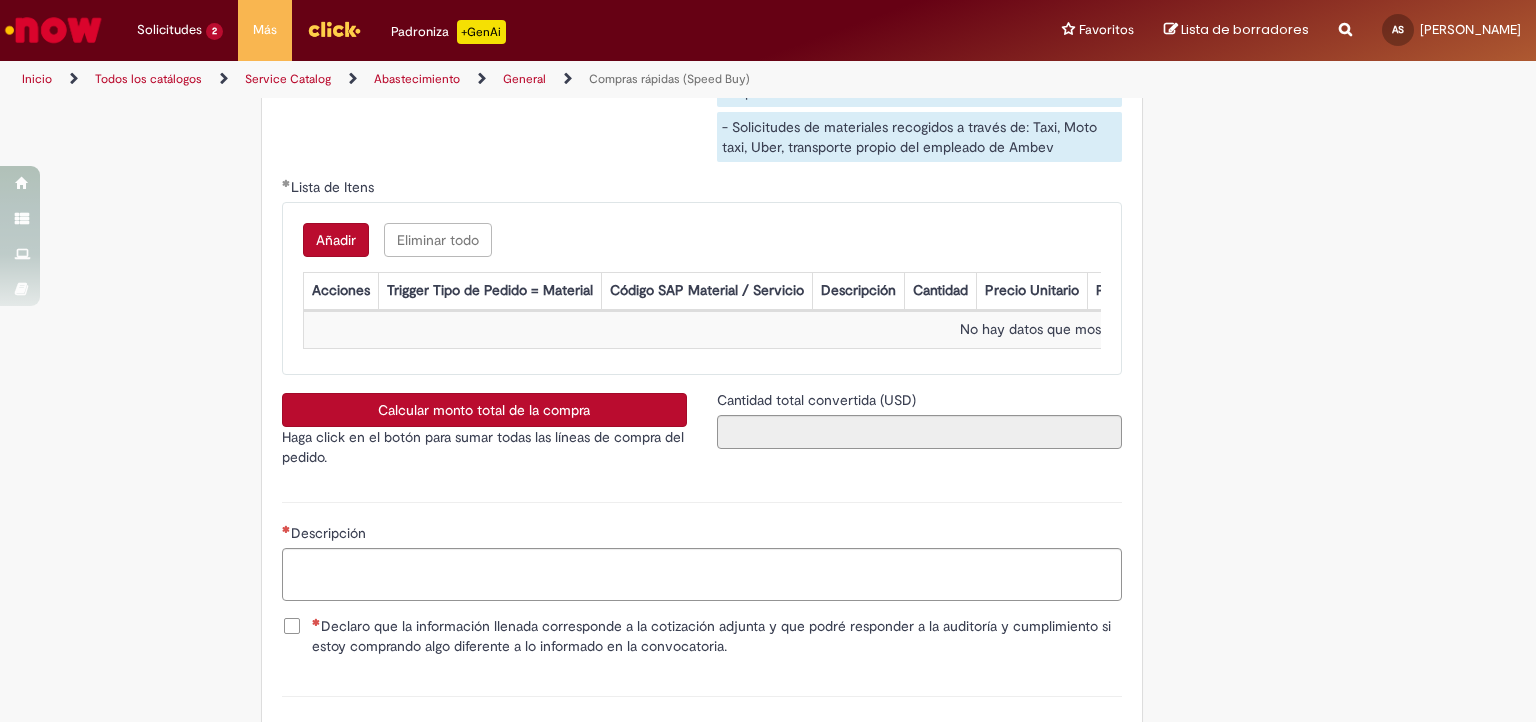 click on "Calcular monto total de la compra" at bounding box center [484, 410] 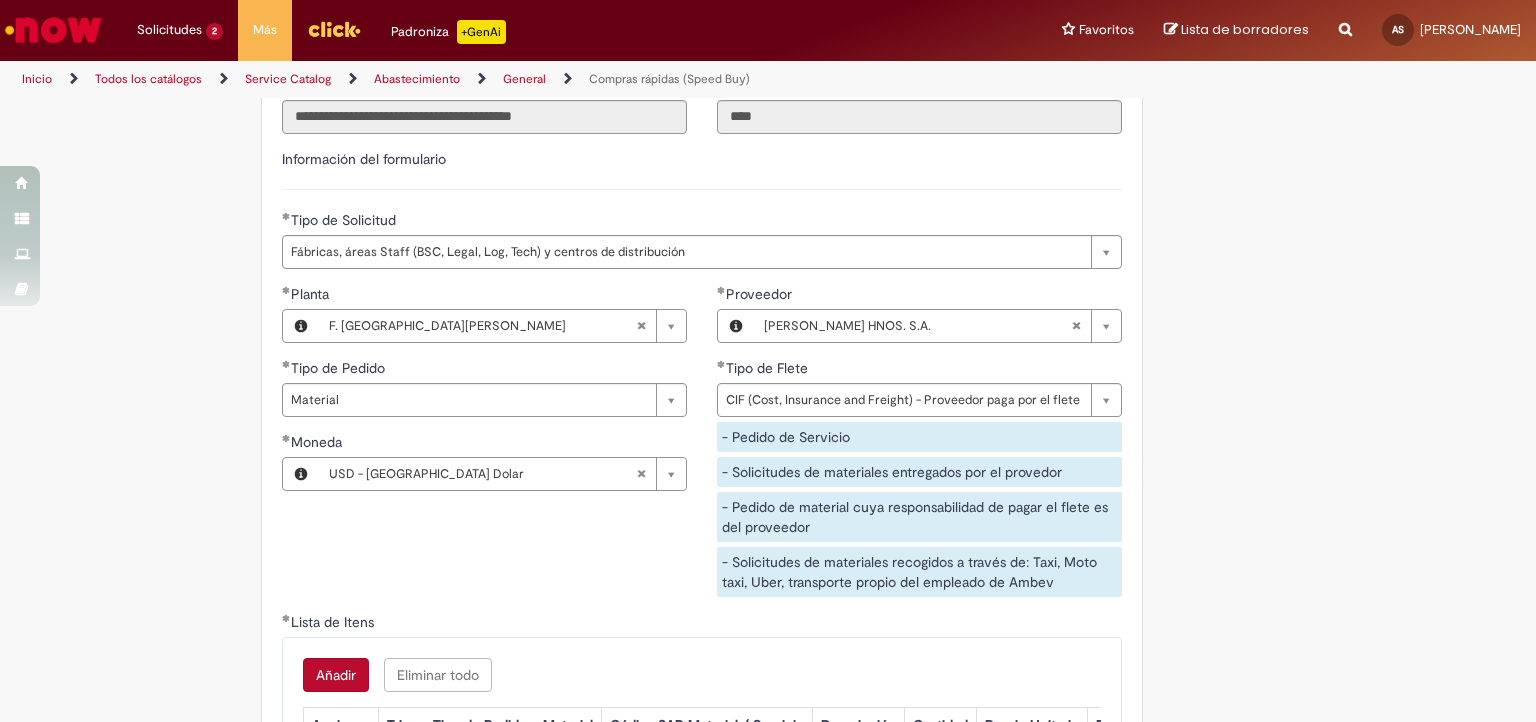 scroll, scrollTop: 2500, scrollLeft: 0, axis: vertical 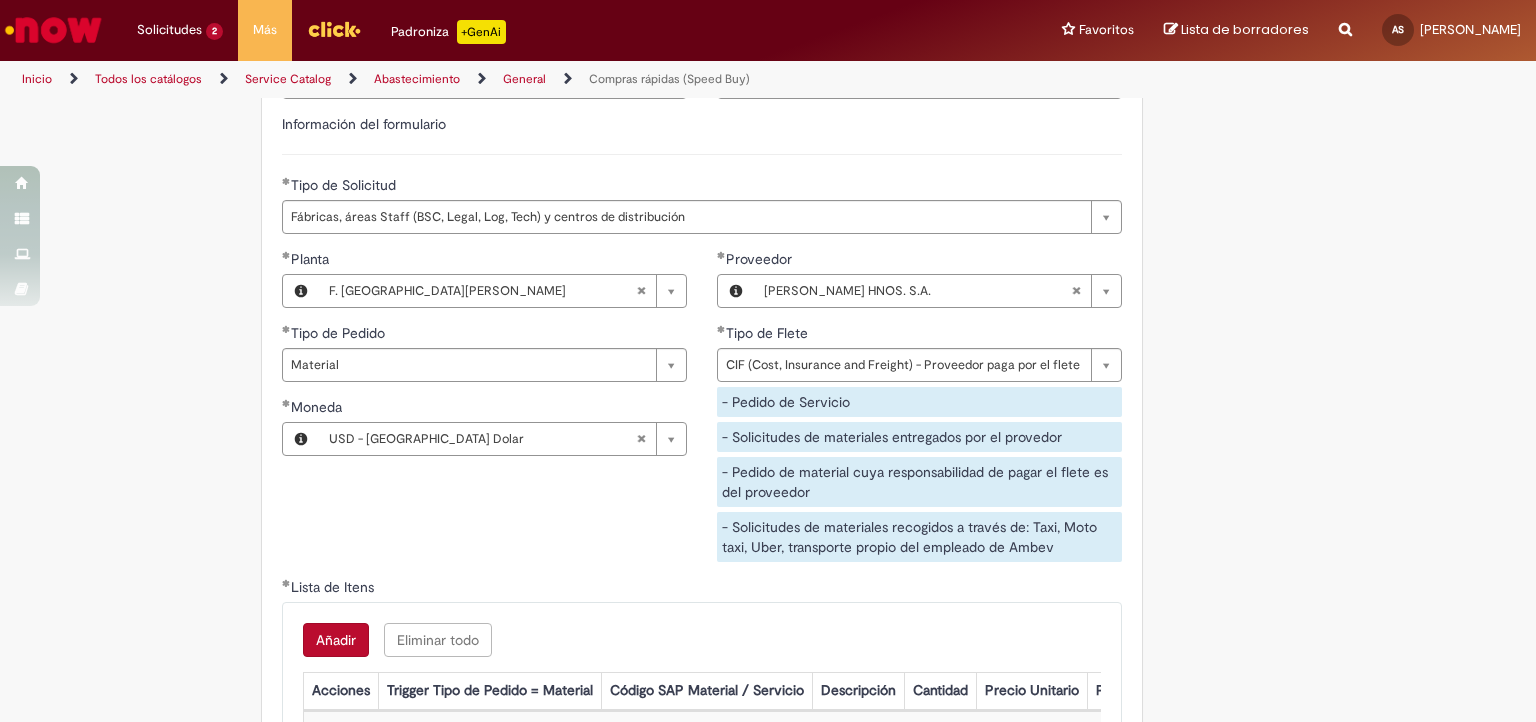 type 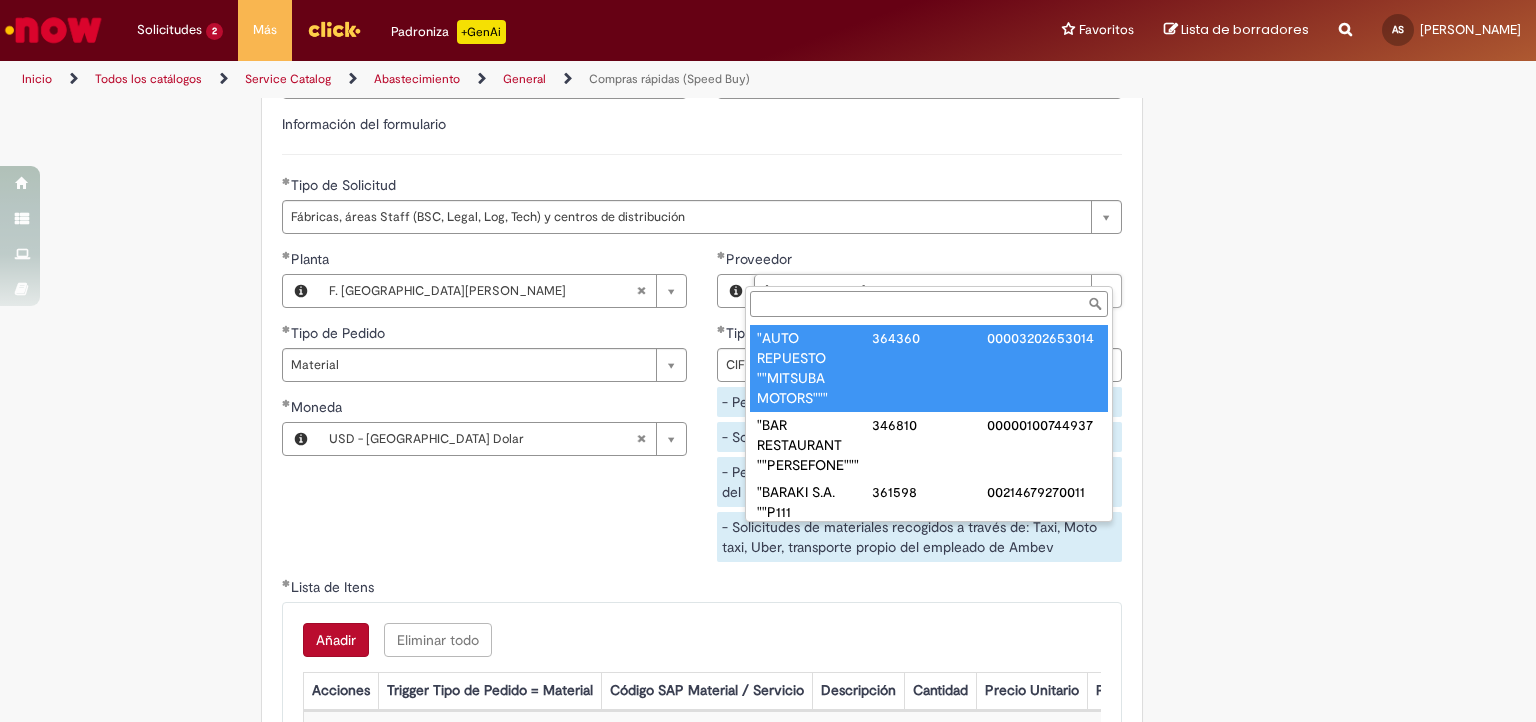 click on "Proveedor" at bounding box center [929, 304] 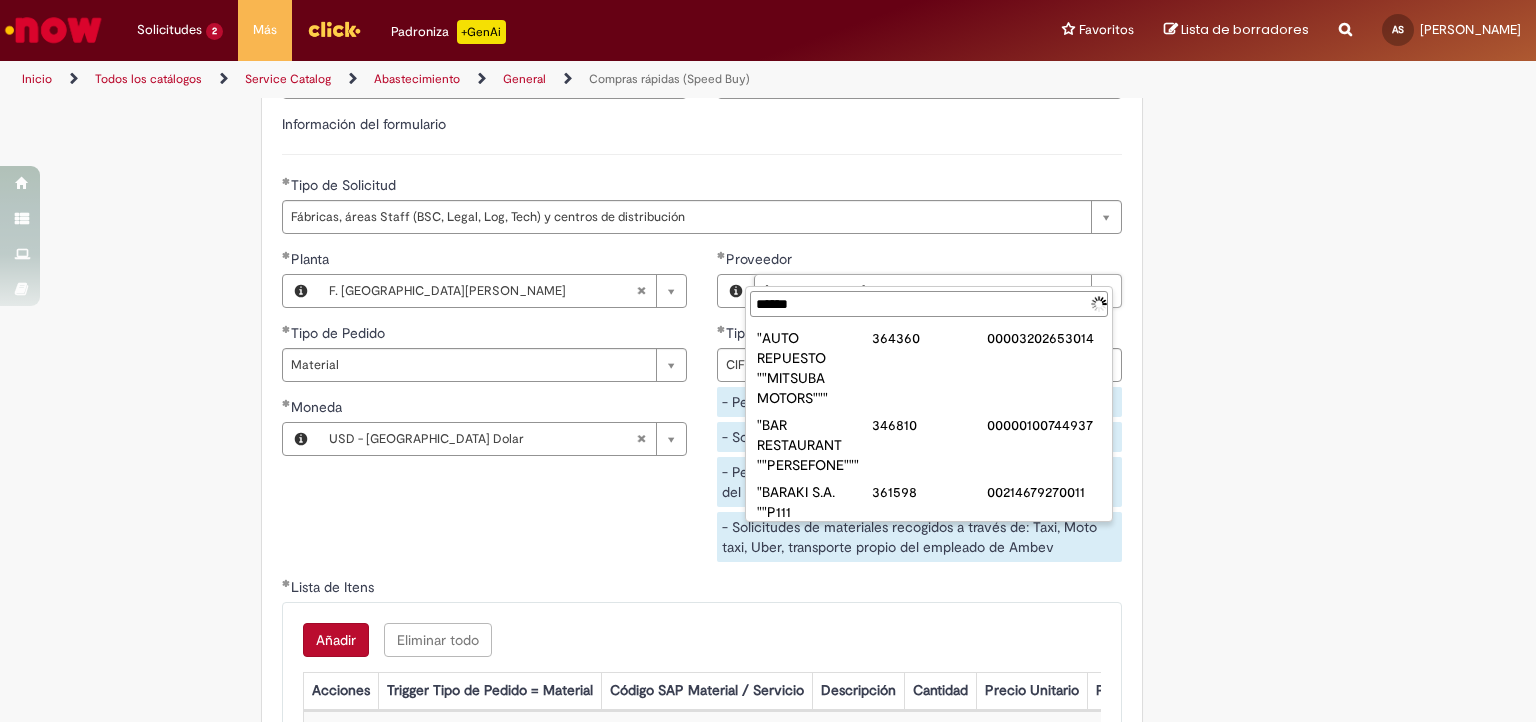 type on "*******" 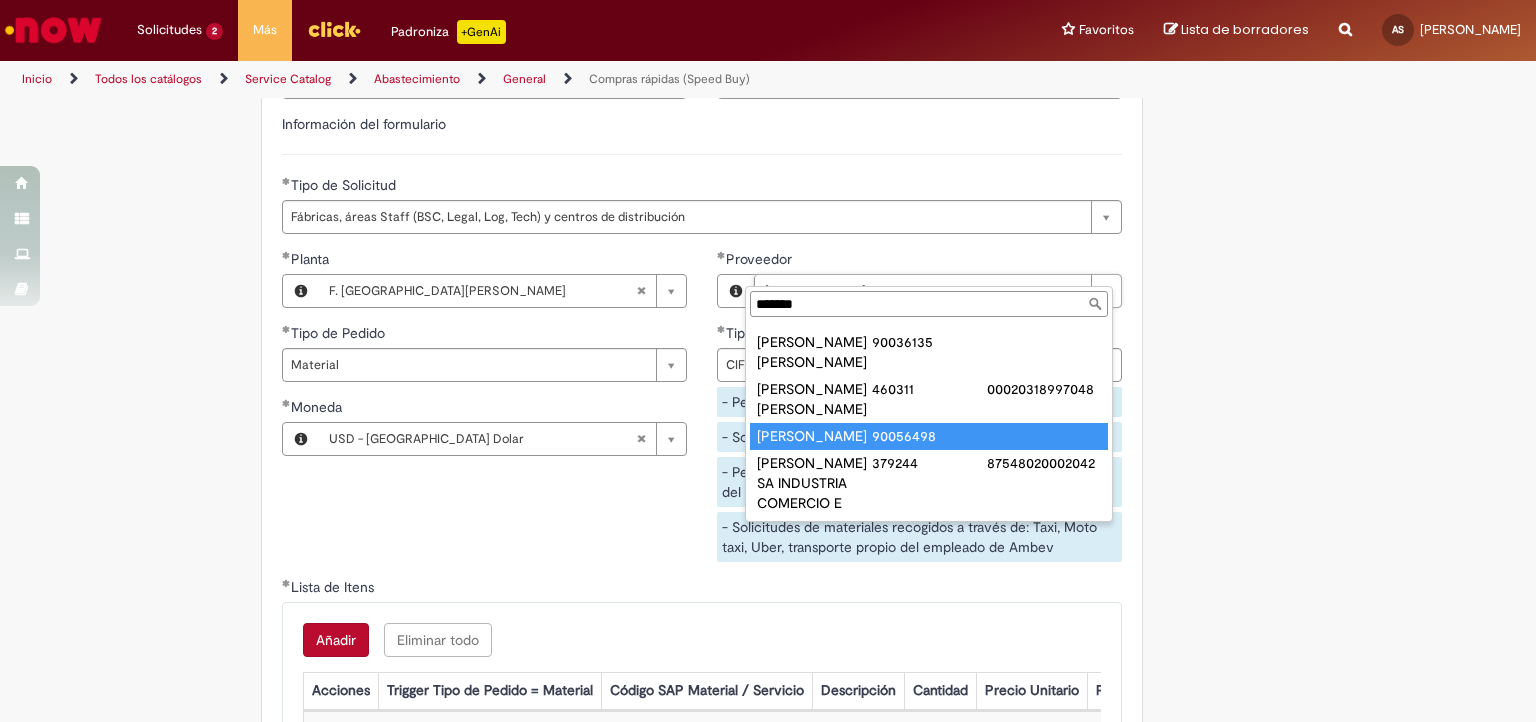 scroll, scrollTop: 608, scrollLeft: 0, axis: vertical 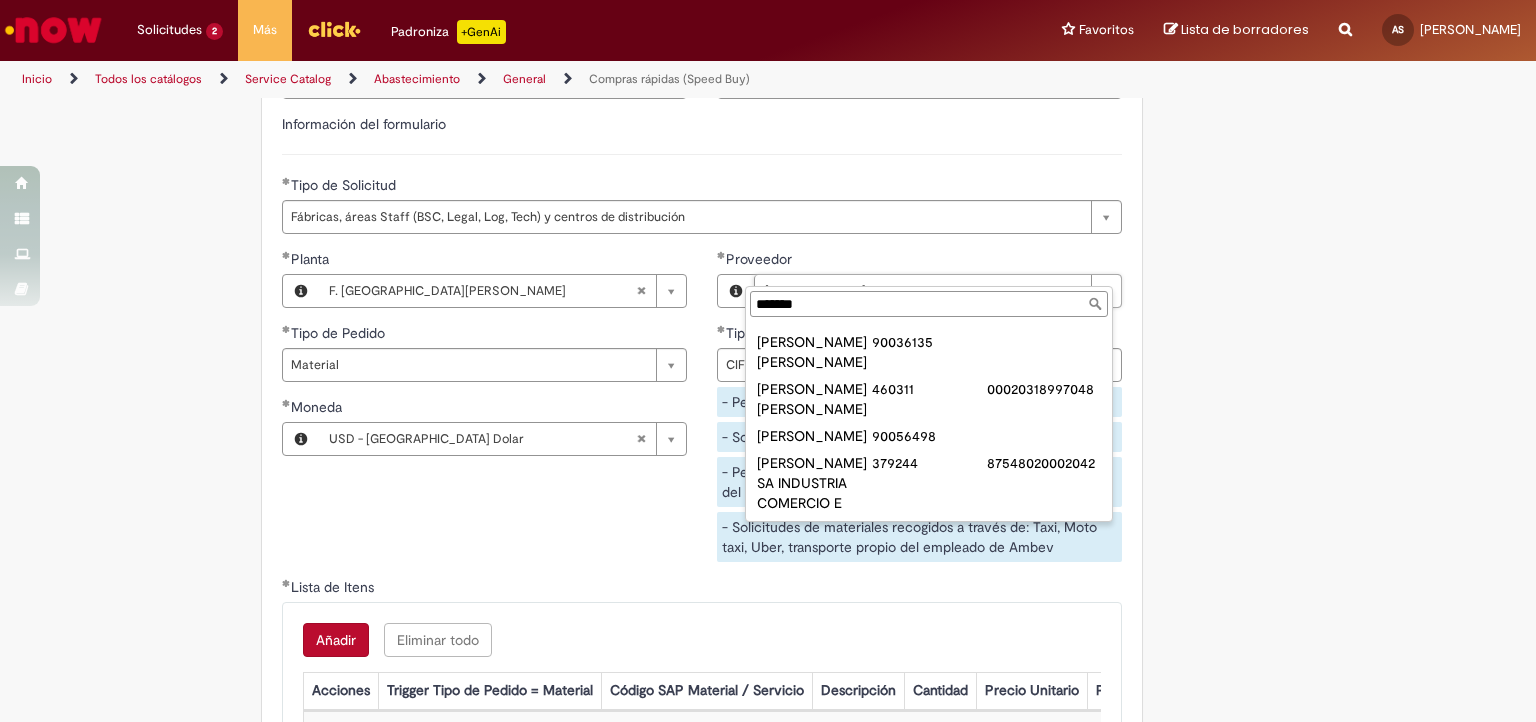 type on "**********" 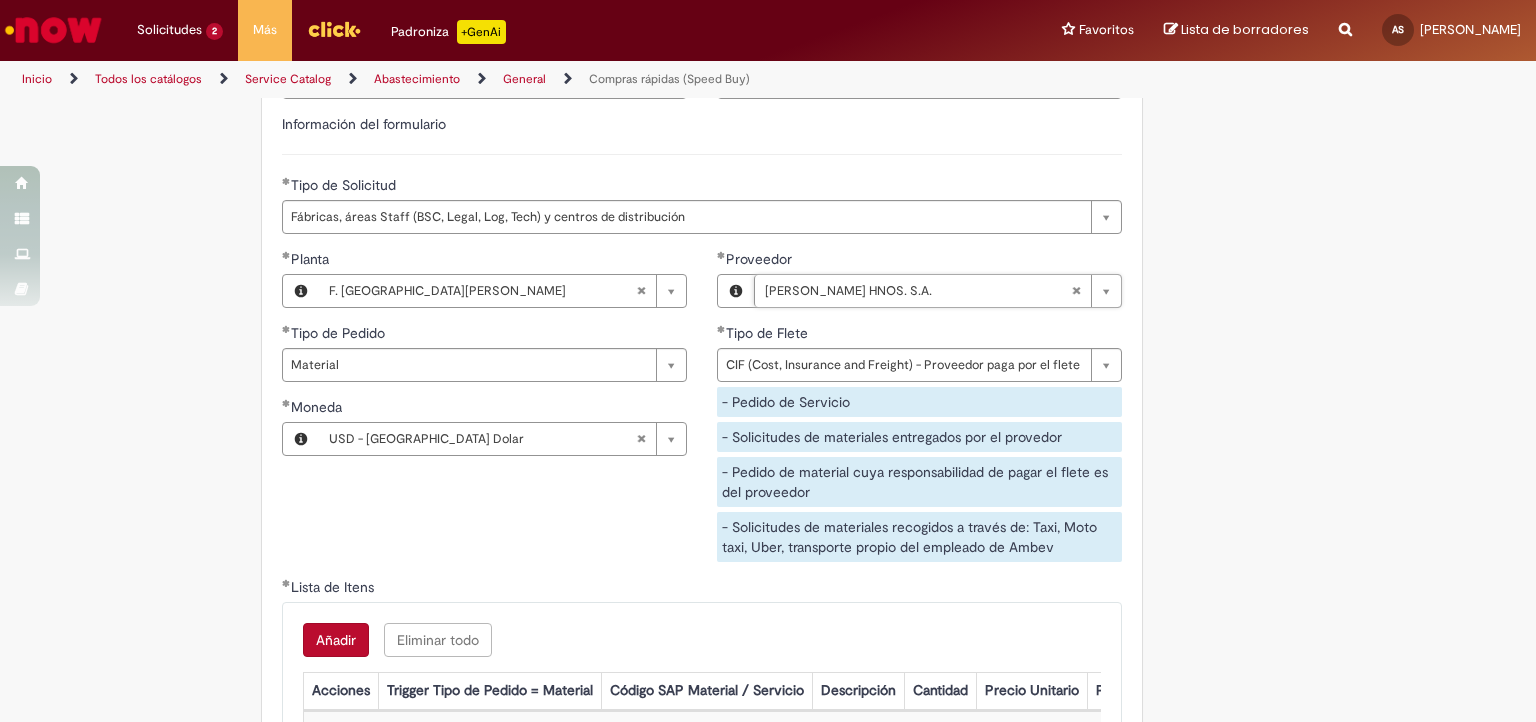 scroll, scrollTop: 0, scrollLeft: 127, axis: horizontal 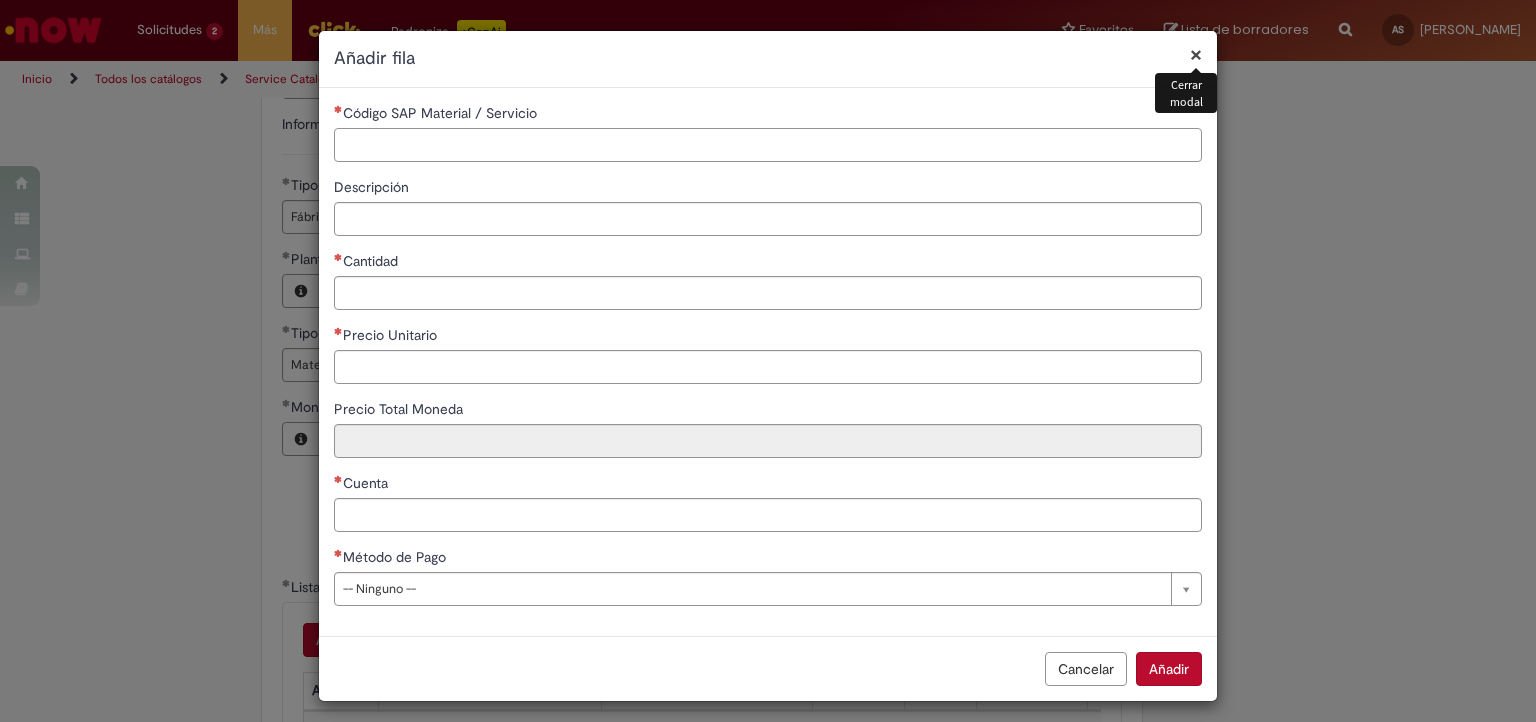 click on "Código SAP Material / Servicio" at bounding box center [768, 145] 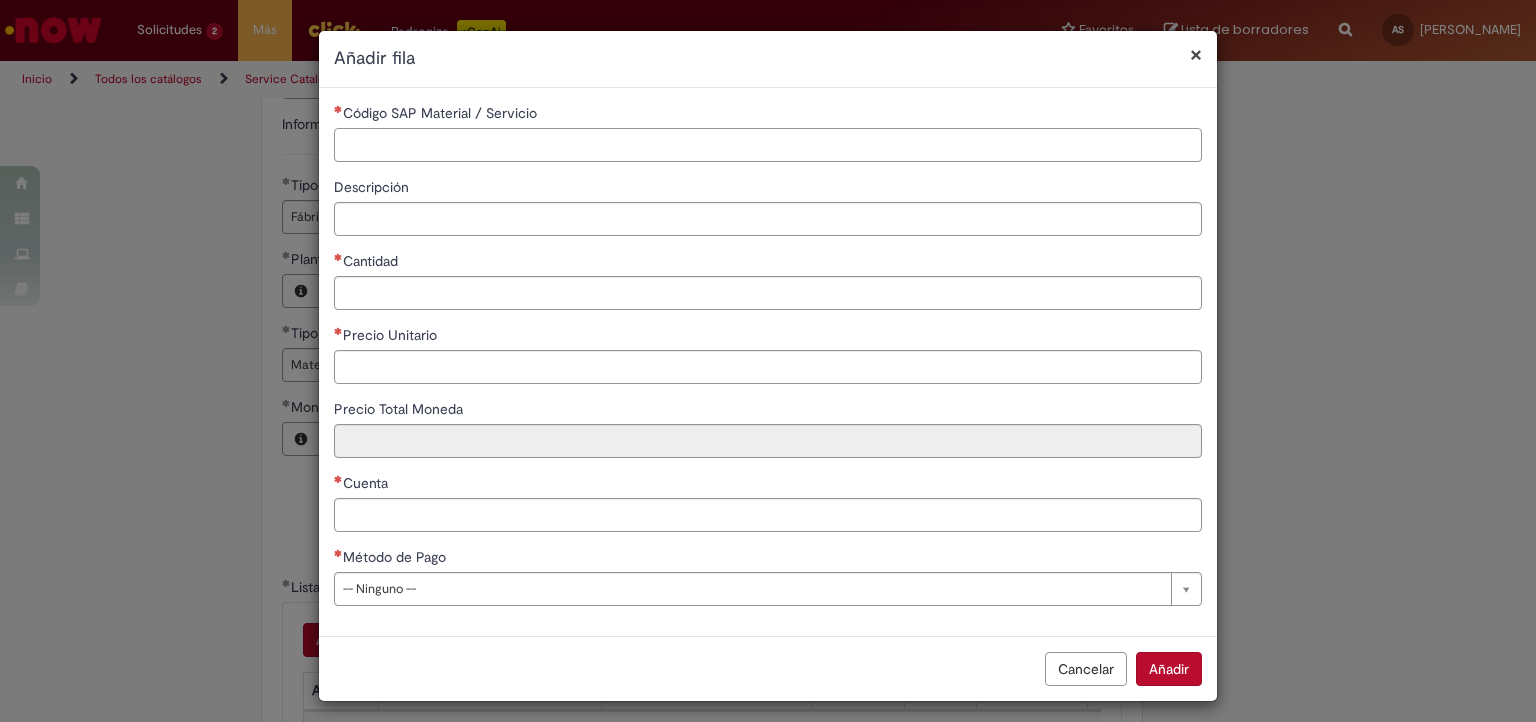 click on "Código SAP Material / Servicio" at bounding box center (768, 145) 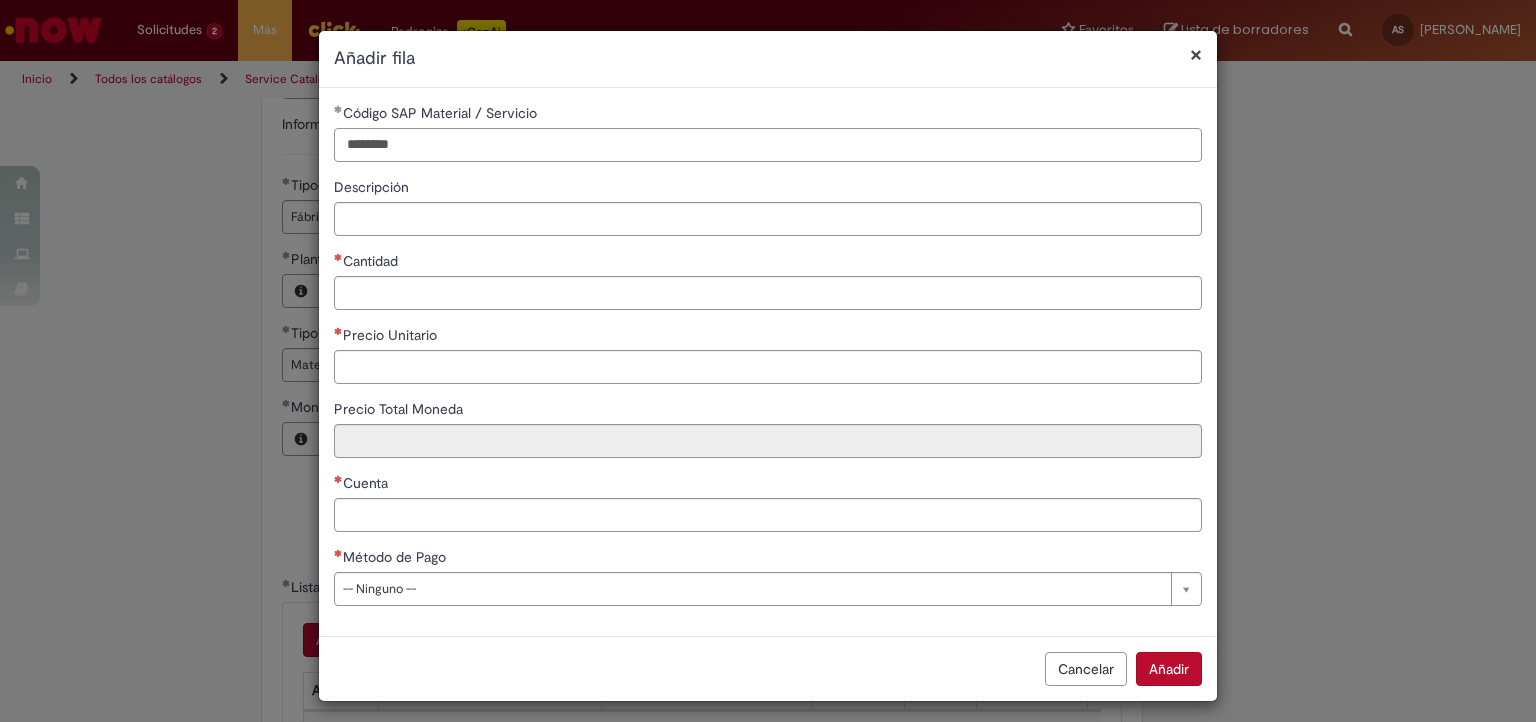 type on "********" 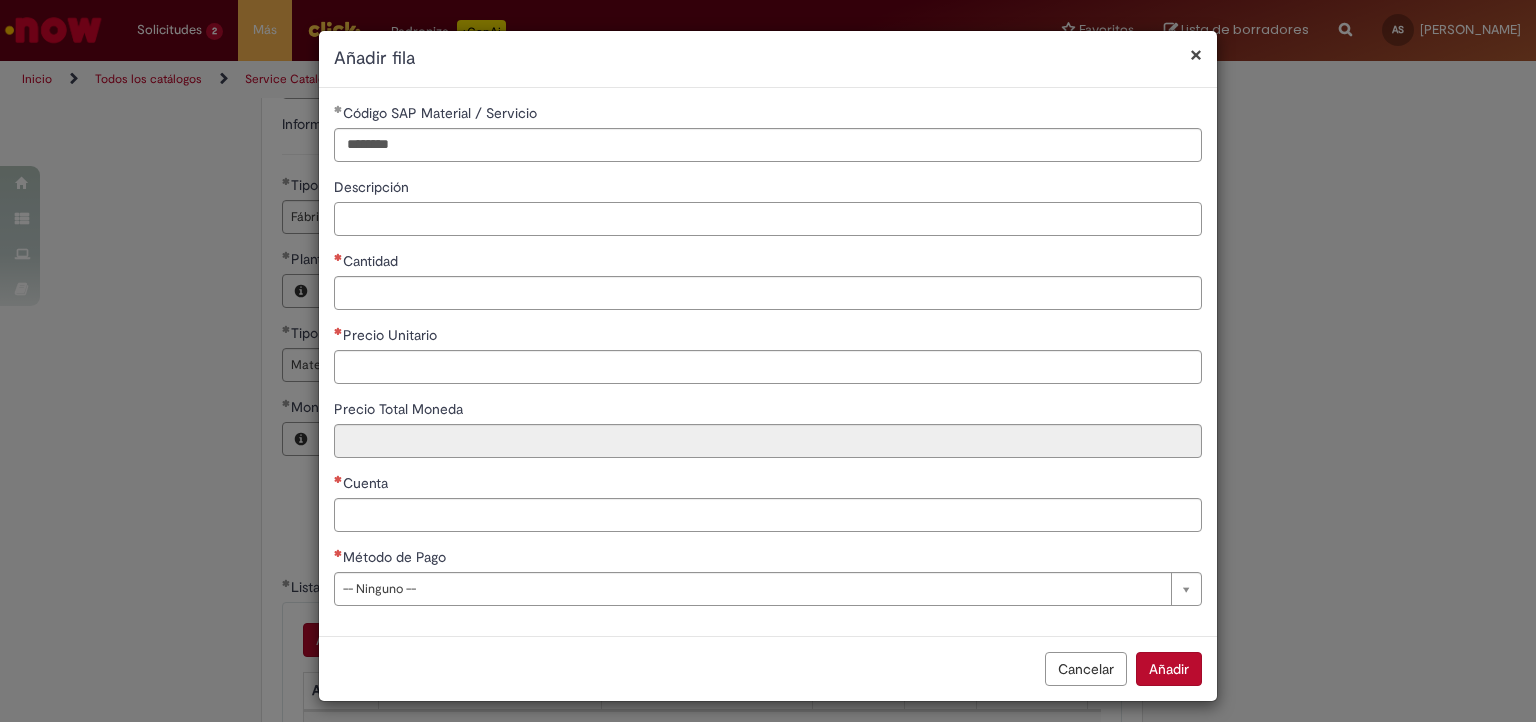 click on "Descripción" at bounding box center [768, 219] 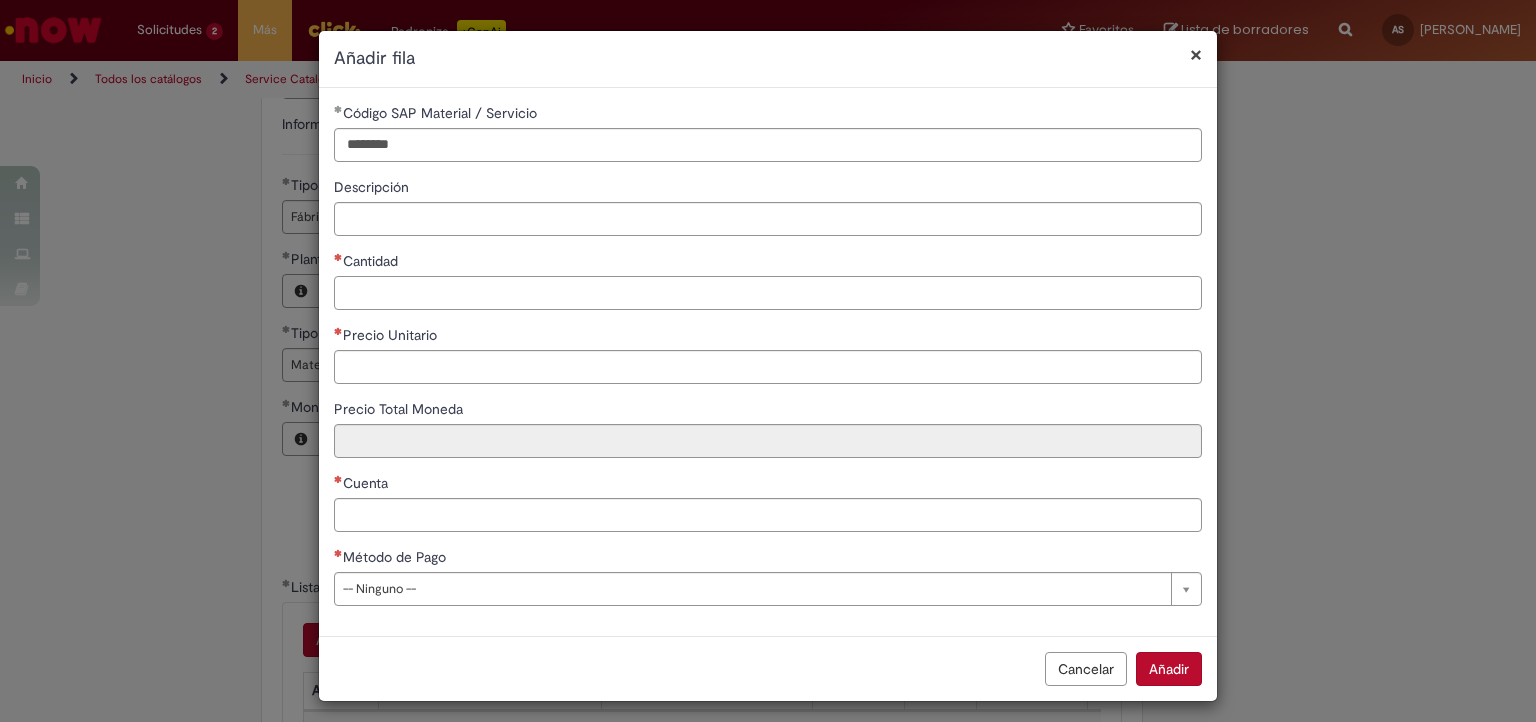 click on "Cantidad" at bounding box center [768, 293] 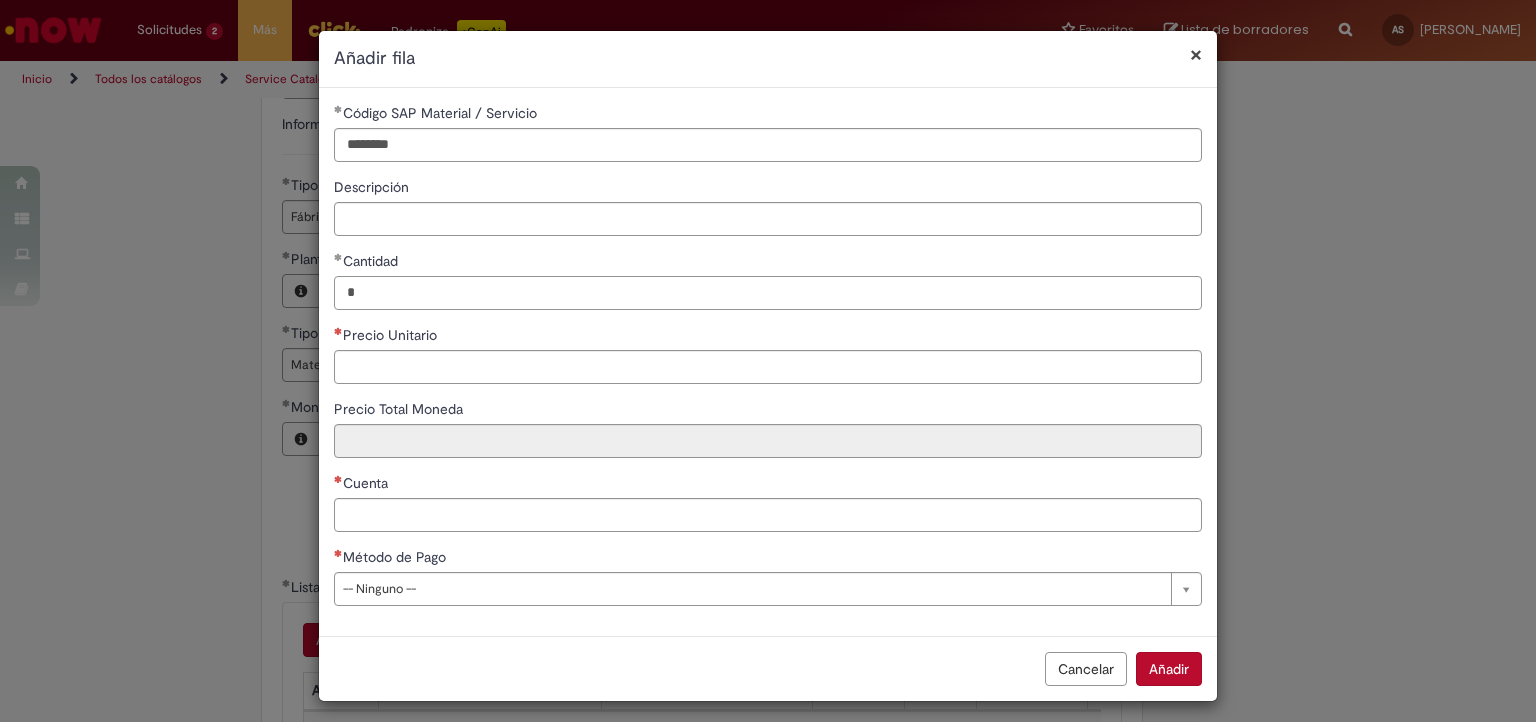 type on "*" 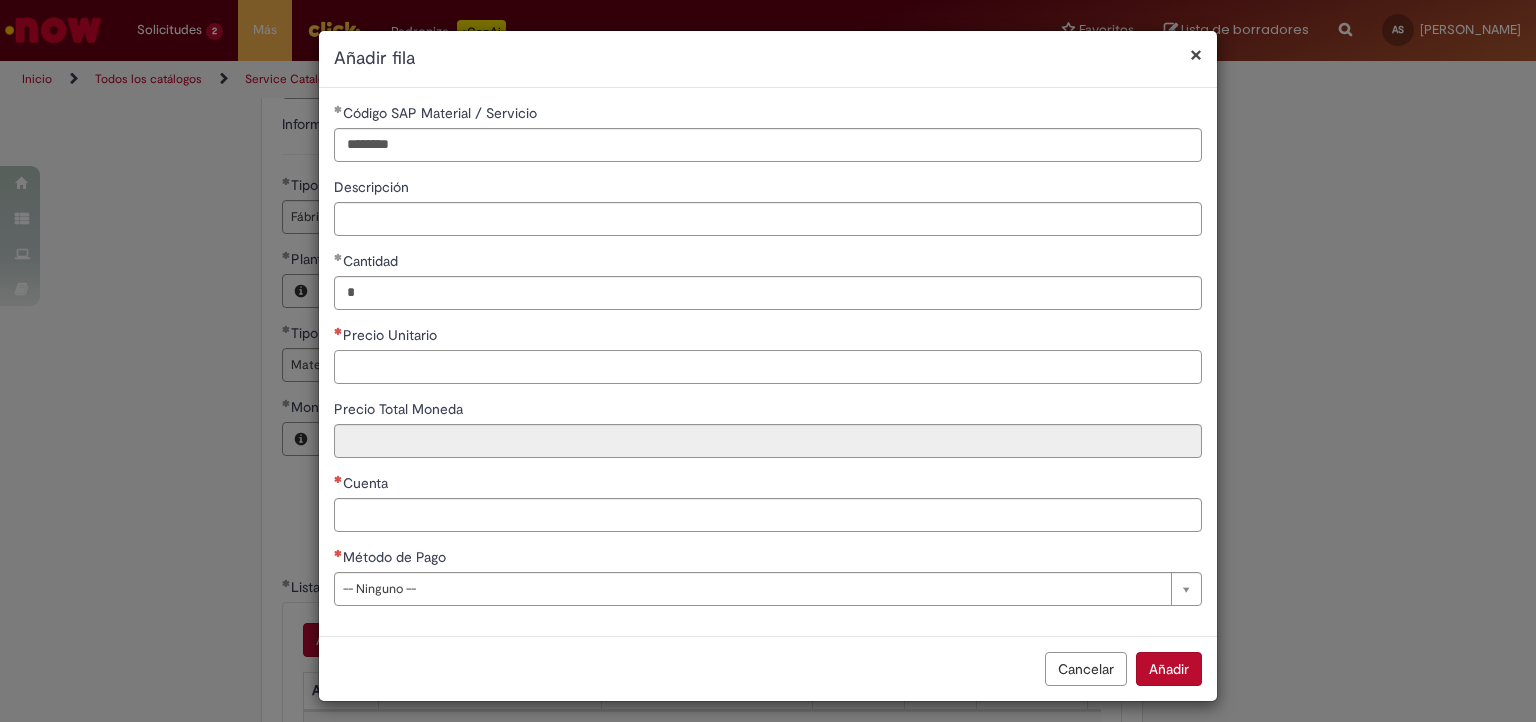 click on "Precio Unitario" at bounding box center [768, 367] 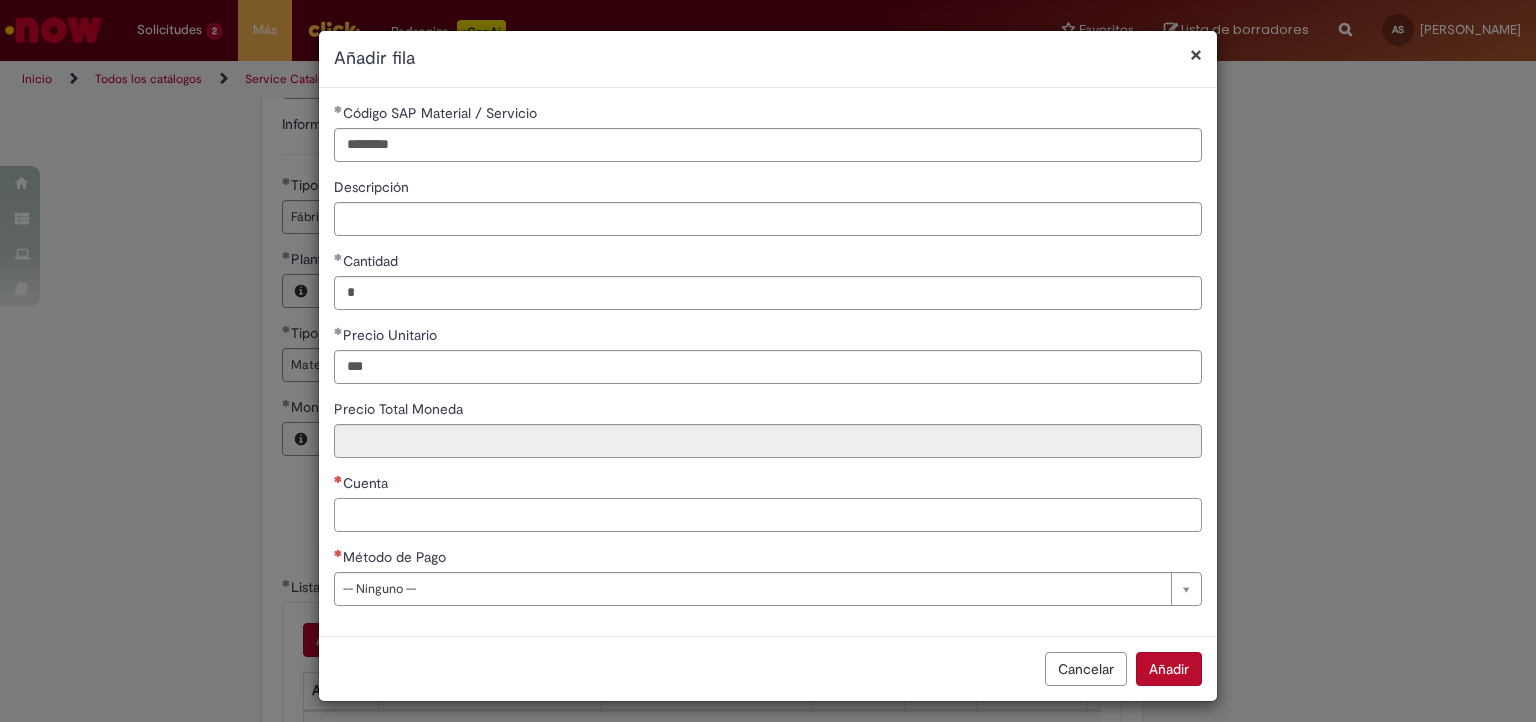 type on "******" 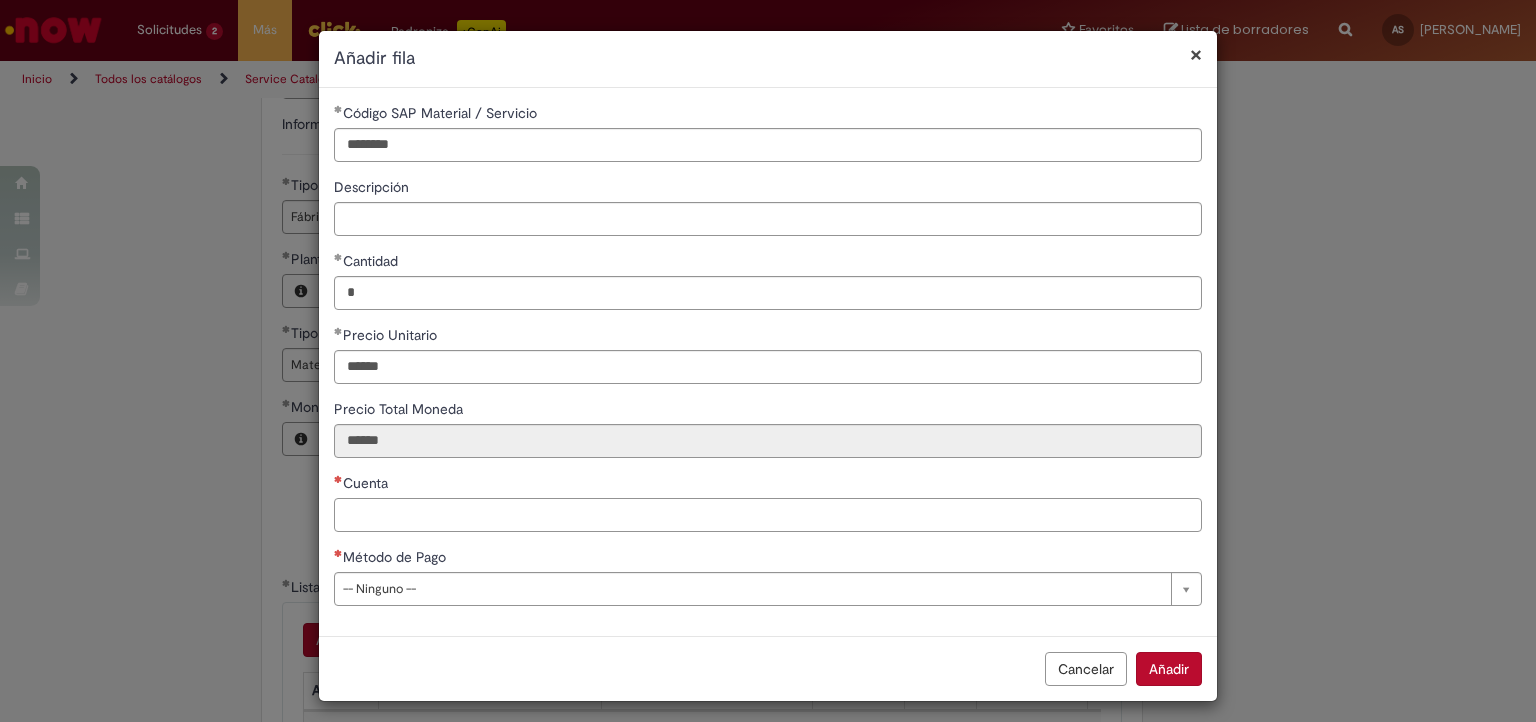 click on "Cuenta" at bounding box center [768, 515] 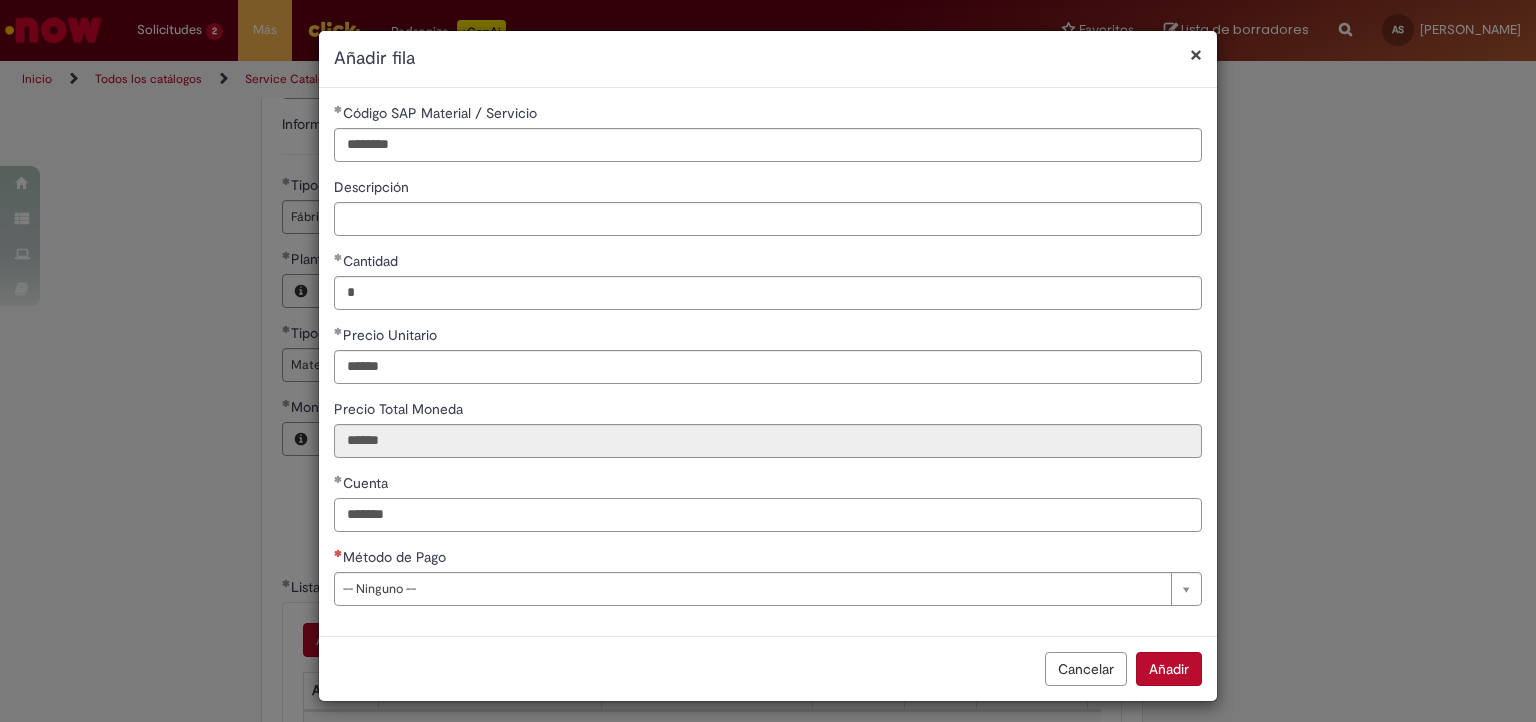 type on "*******" 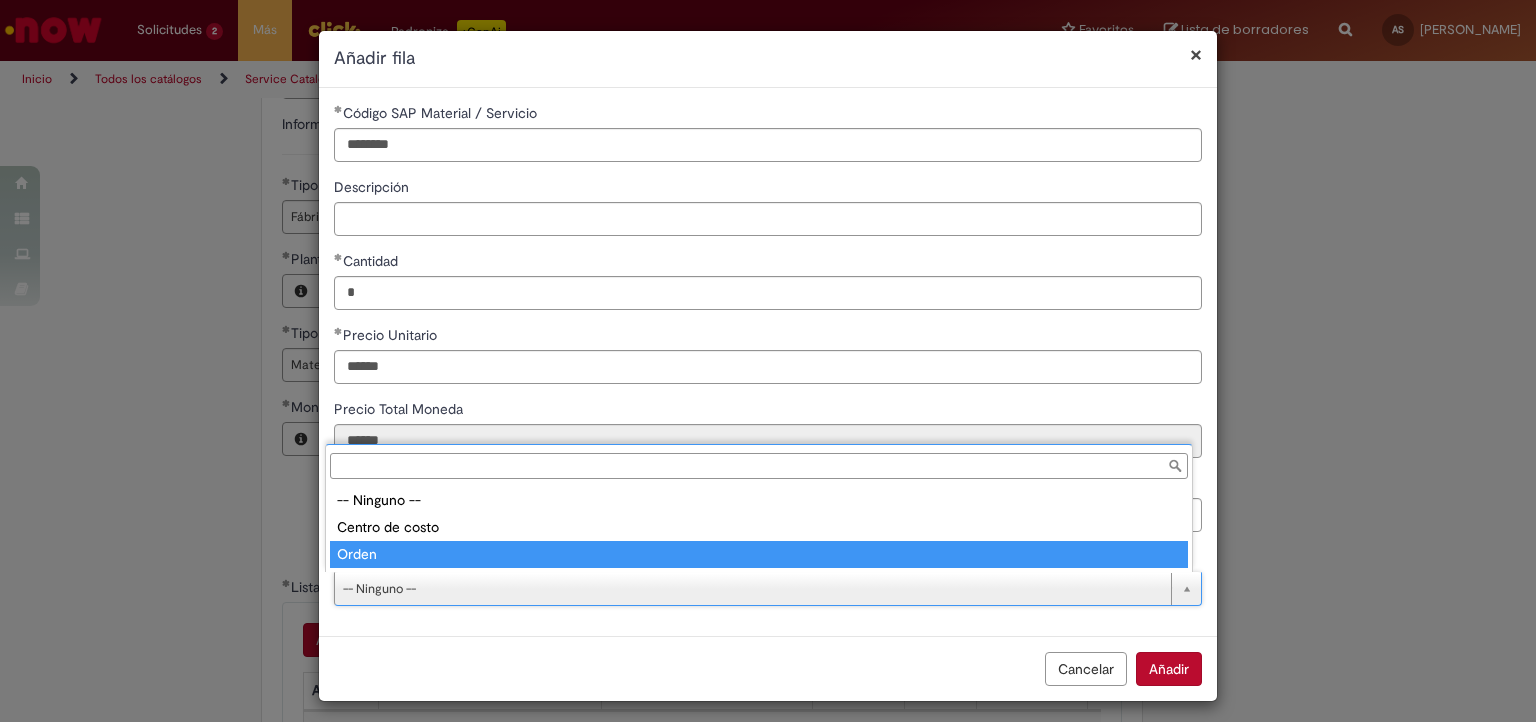type on "*****" 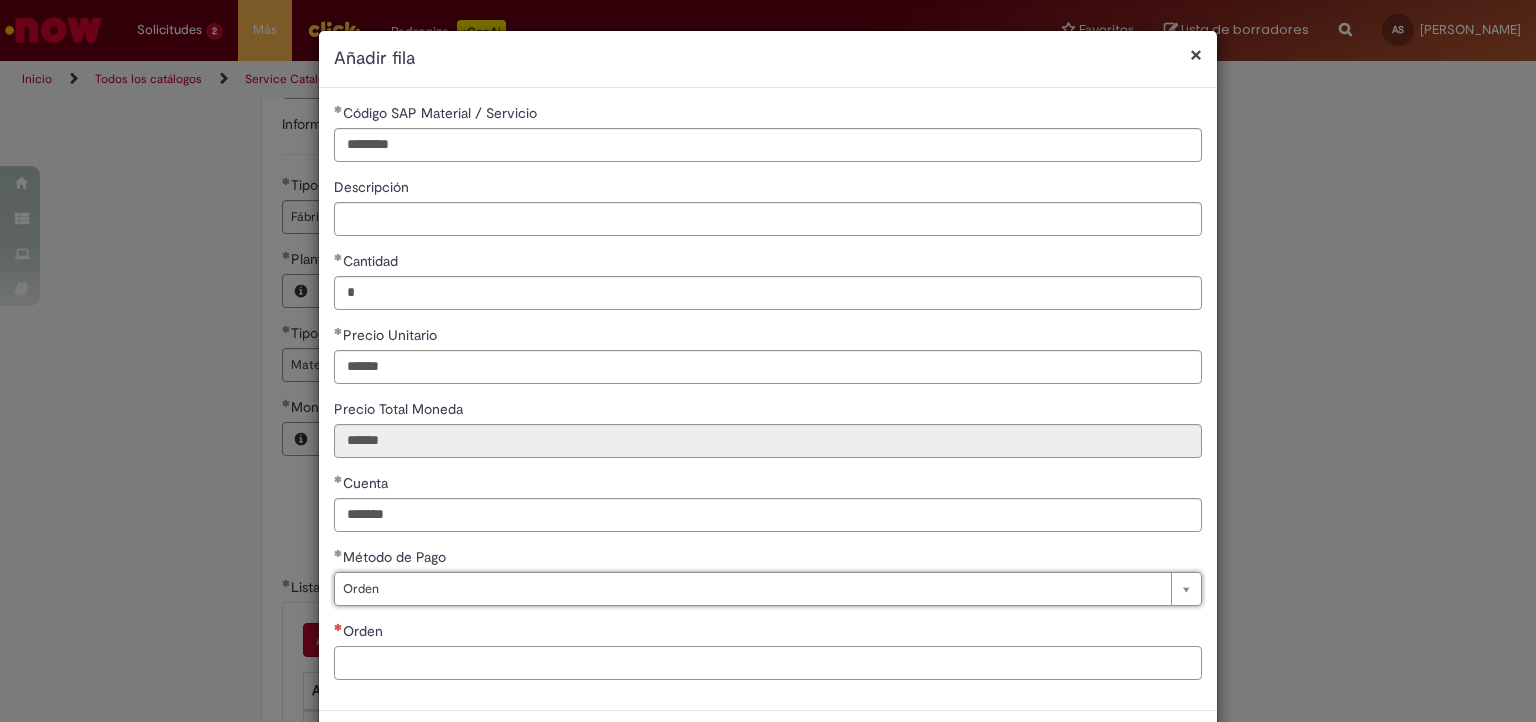 click on "Orden" at bounding box center (768, 663) 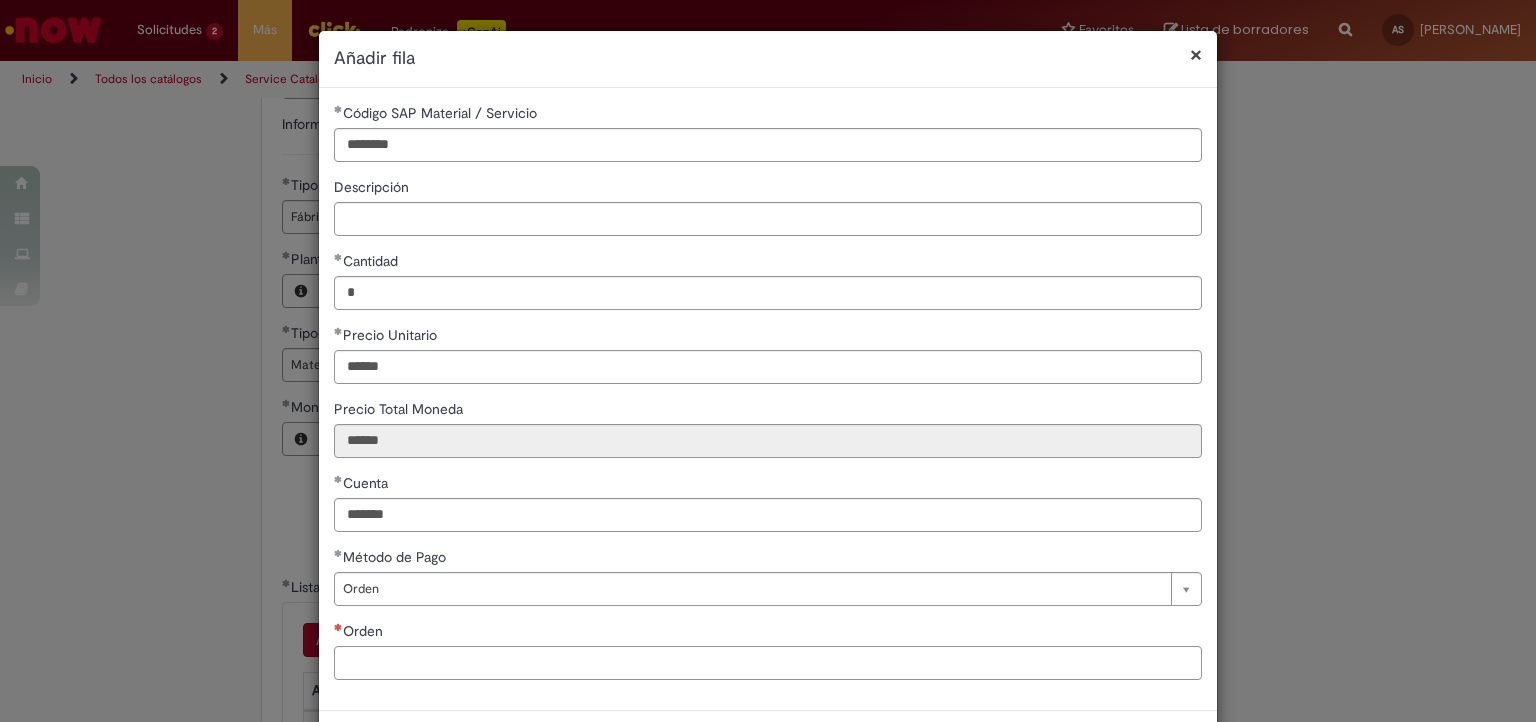 click on "Orden" at bounding box center (768, 663) 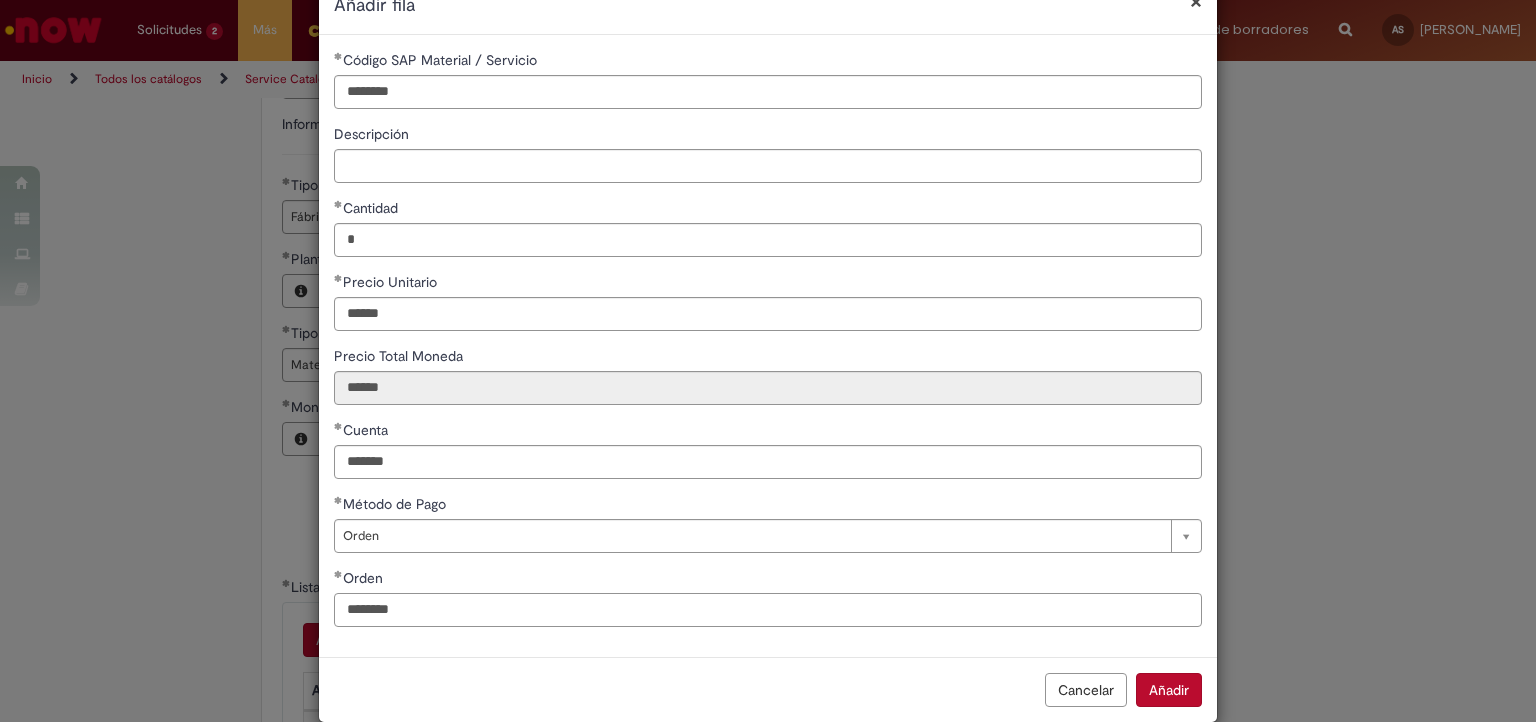 scroll, scrollTop: 83, scrollLeft: 0, axis: vertical 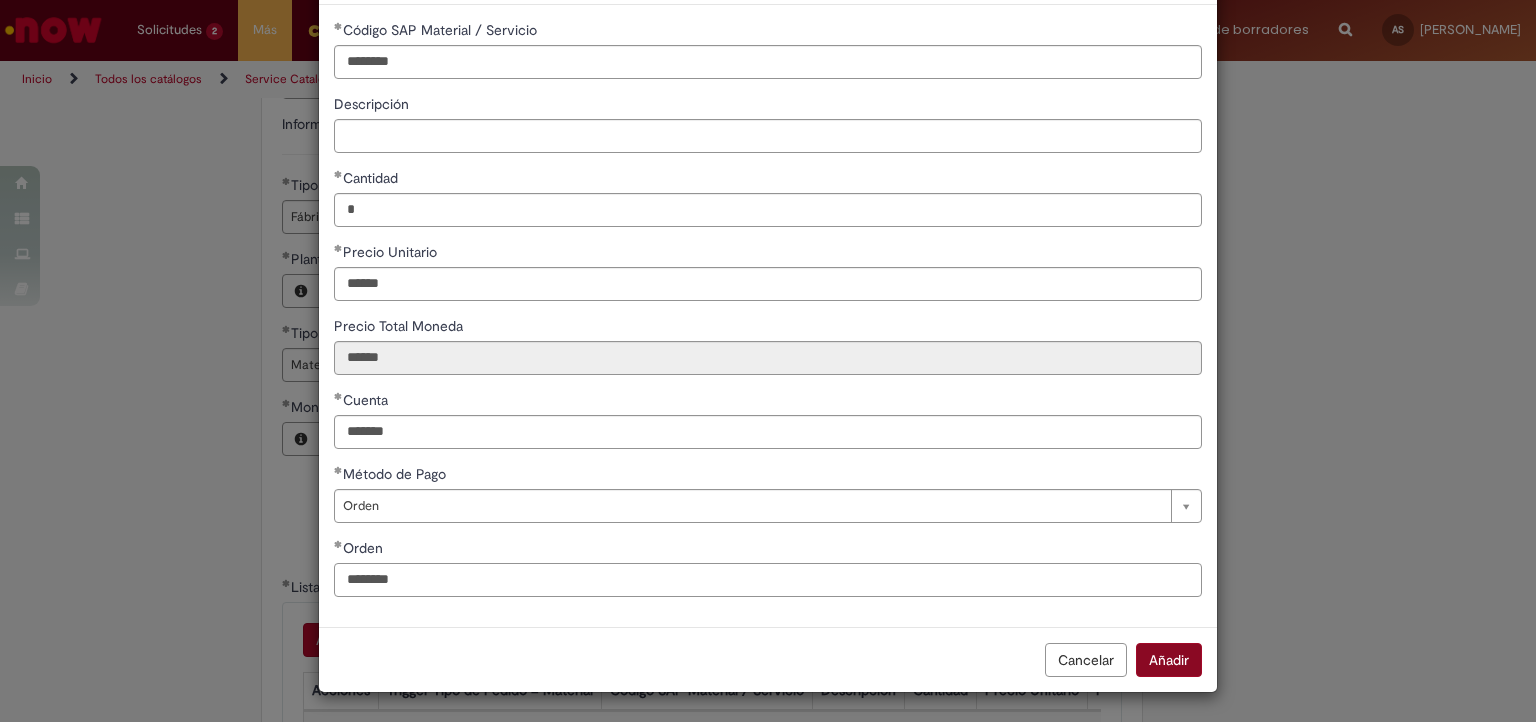 type on "********" 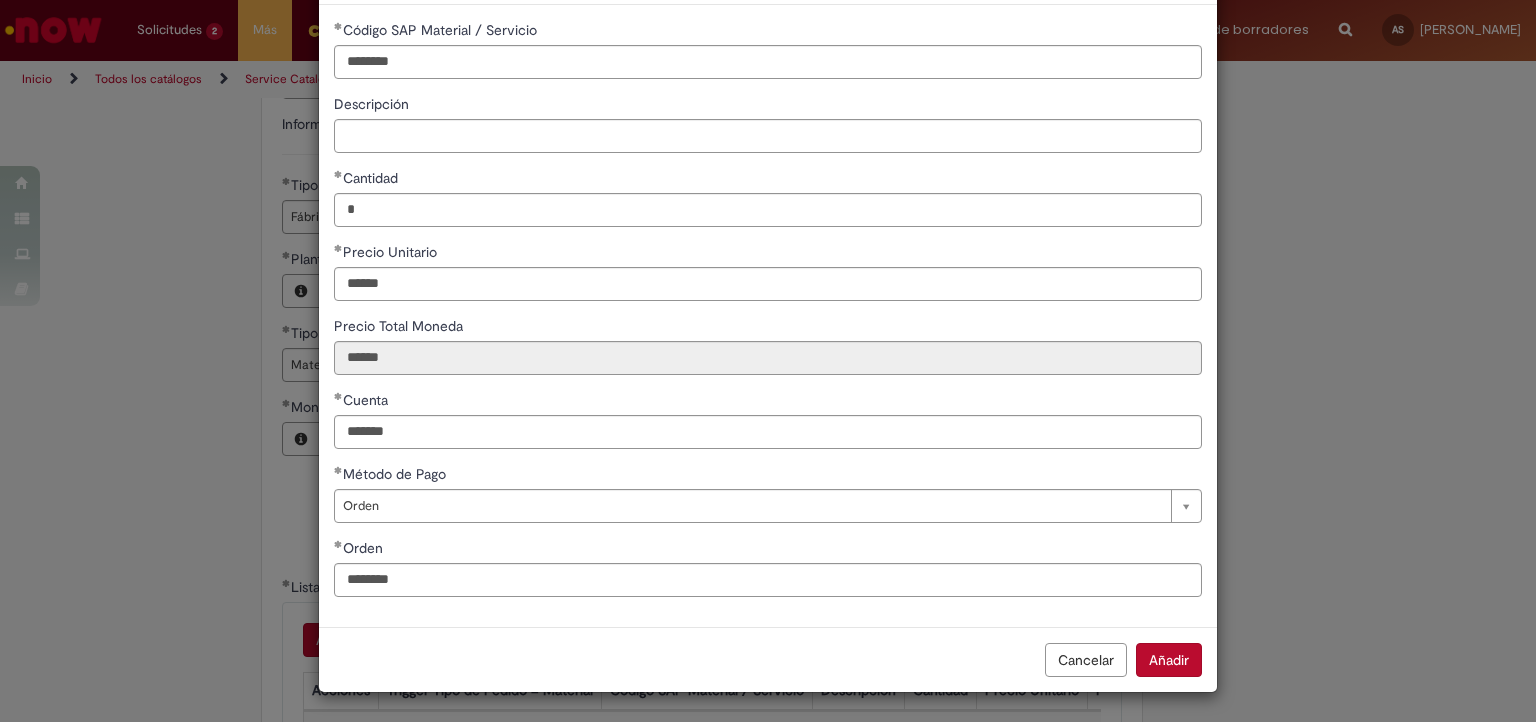 click on "Añadir" at bounding box center (1169, 660) 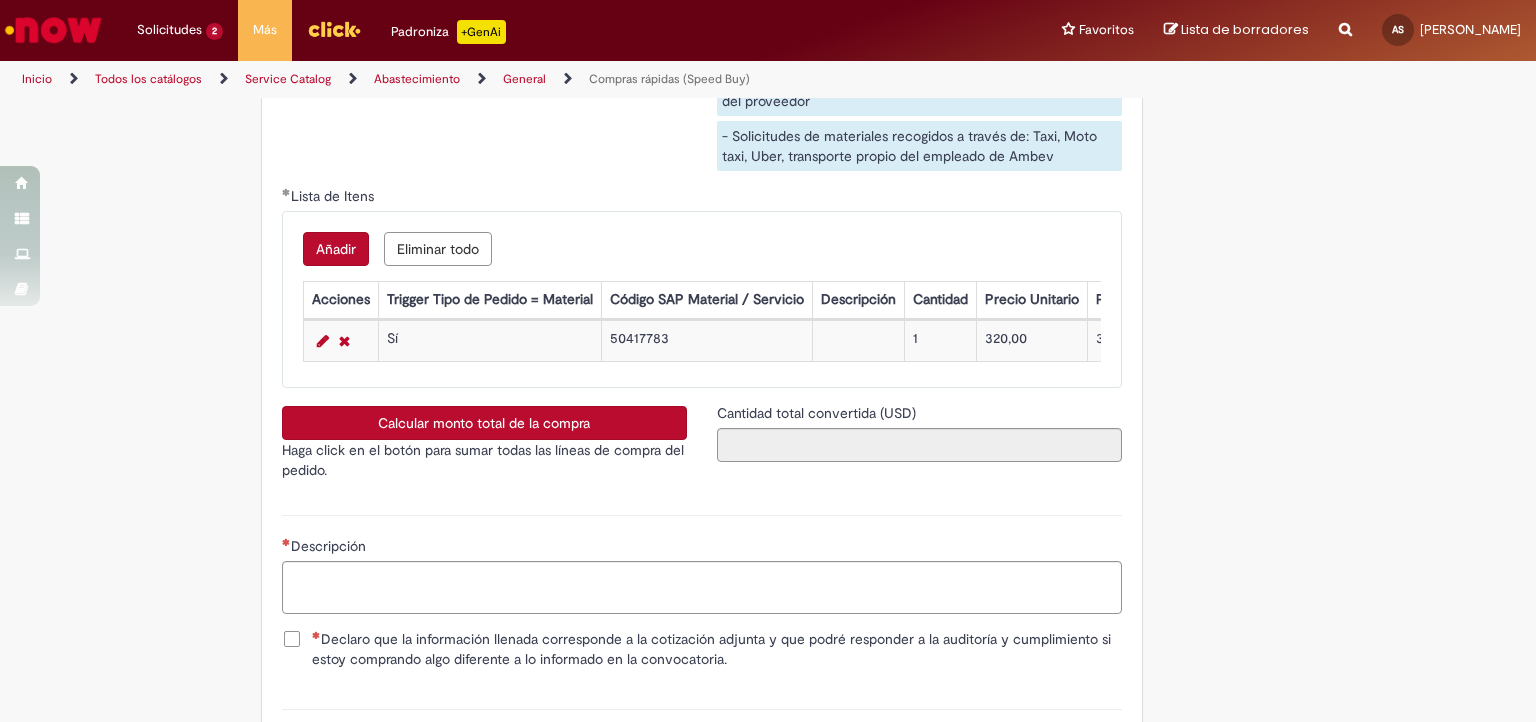 scroll, scrollTop: 2900, scrollLeft: 0, axis: vertical 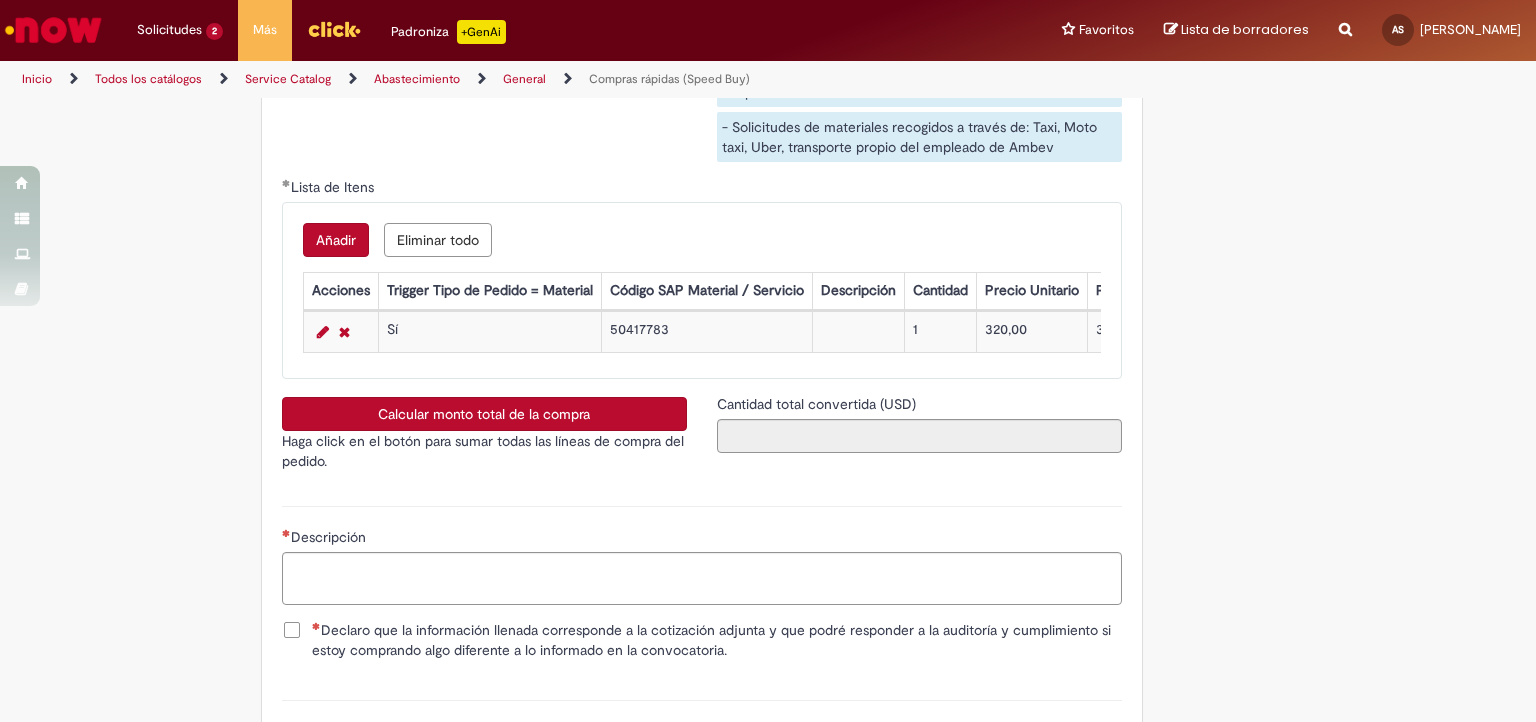 click on "Calcular monto total de la compra" at bounding box center [484, 414] 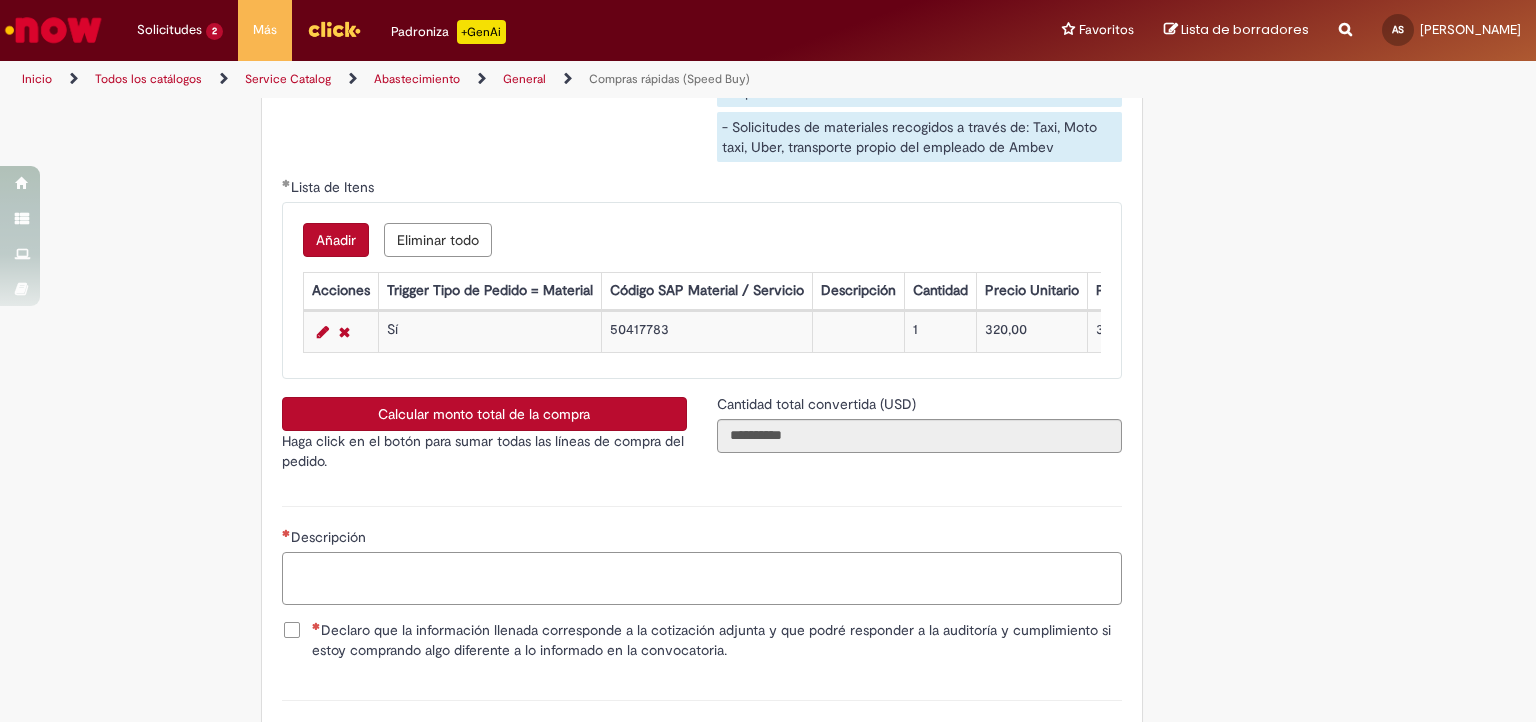click on "Descripción" at bounding box center [702, 579] 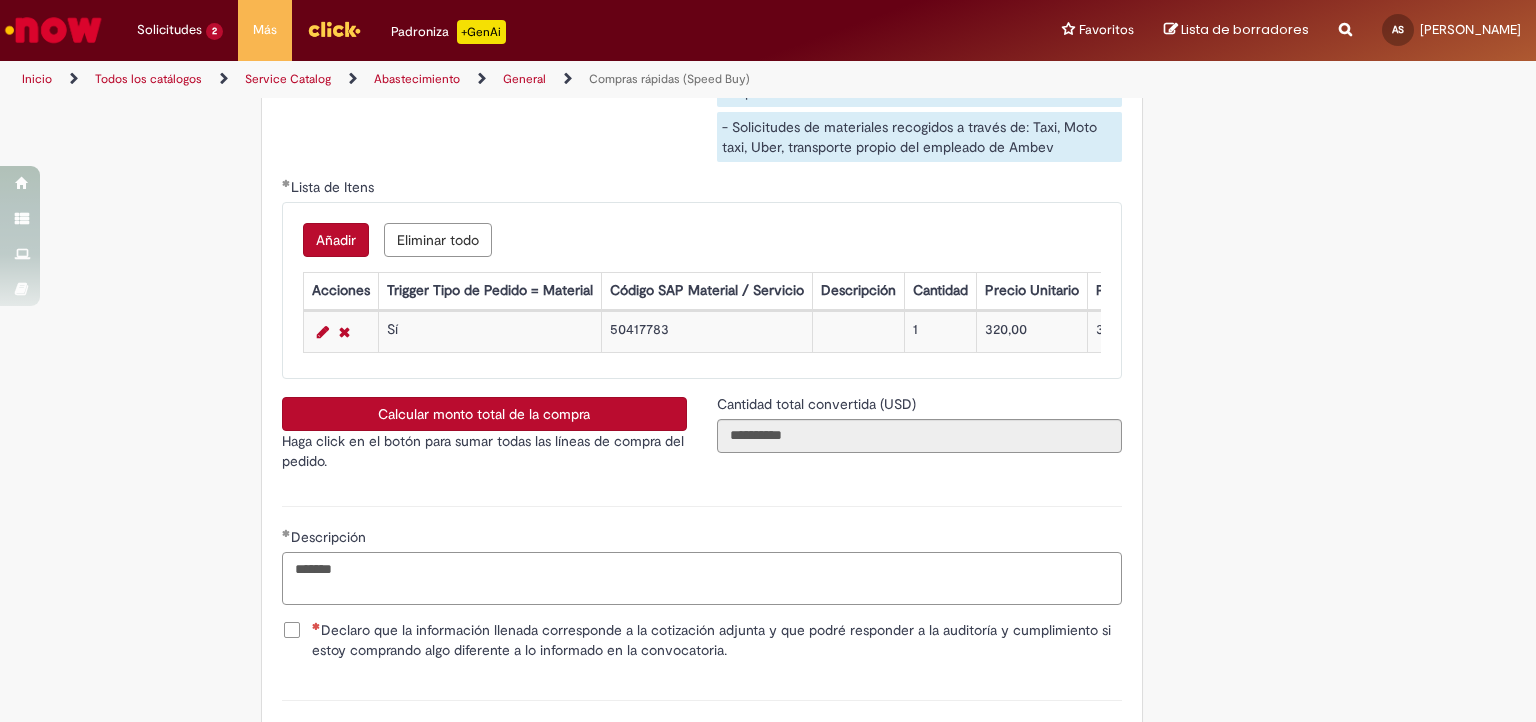 type on "*******" 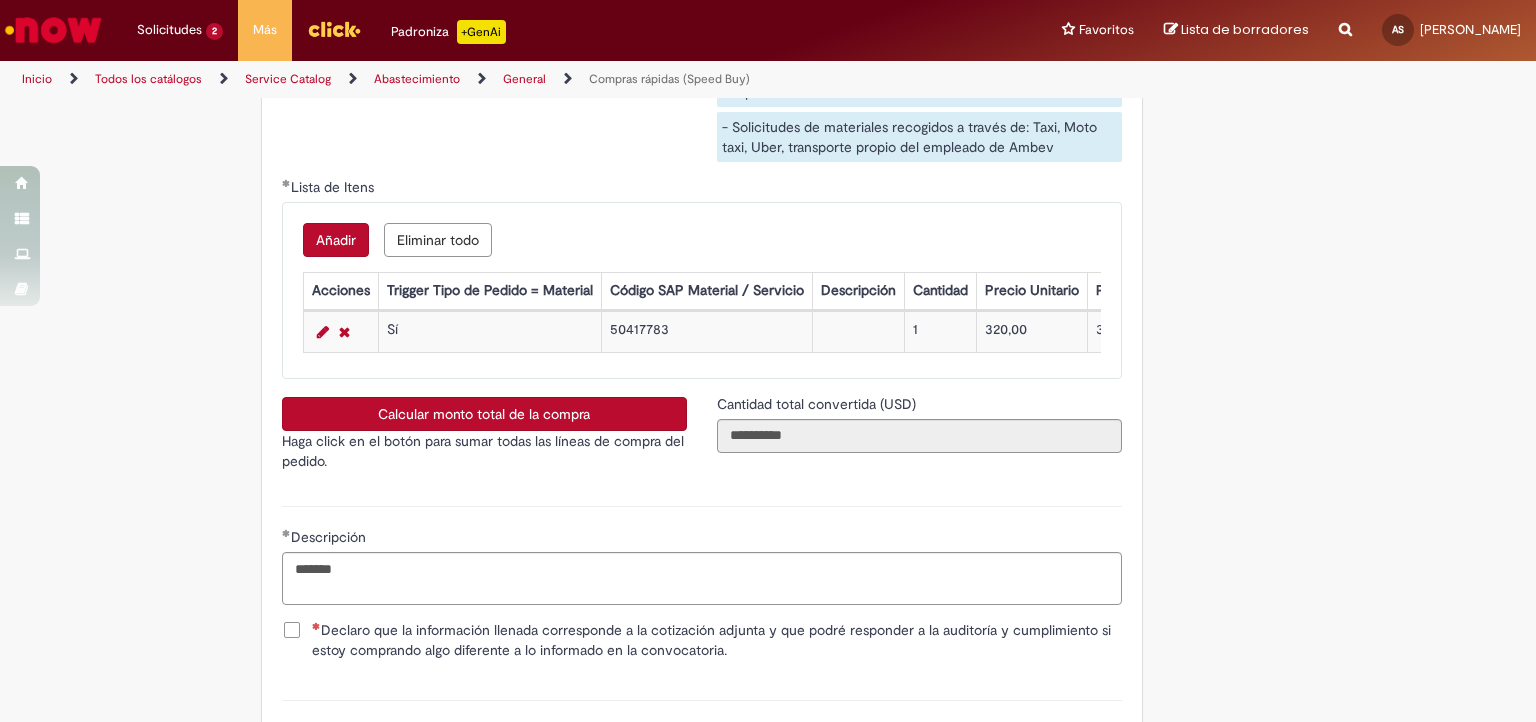 click on "Declaro que la información llenada corresponde a la cotización adjunta y que podré responder a la auditoría y cumplimiento si estoy comprando algo diferente a lo informado en la convocatoria." at bounding box center [717, 640] 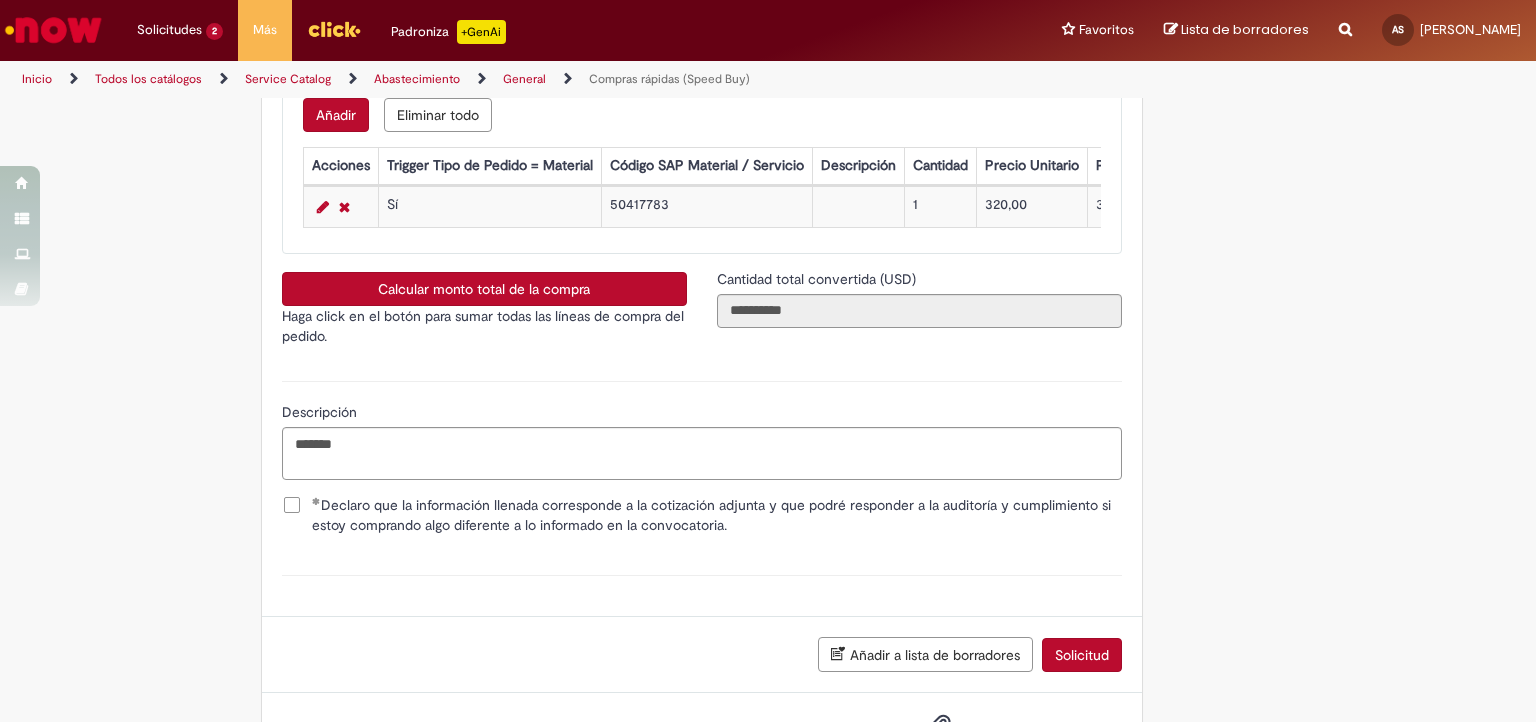 scroll, scrollTop: 3103, scrollLeft: 0, axis: vertical 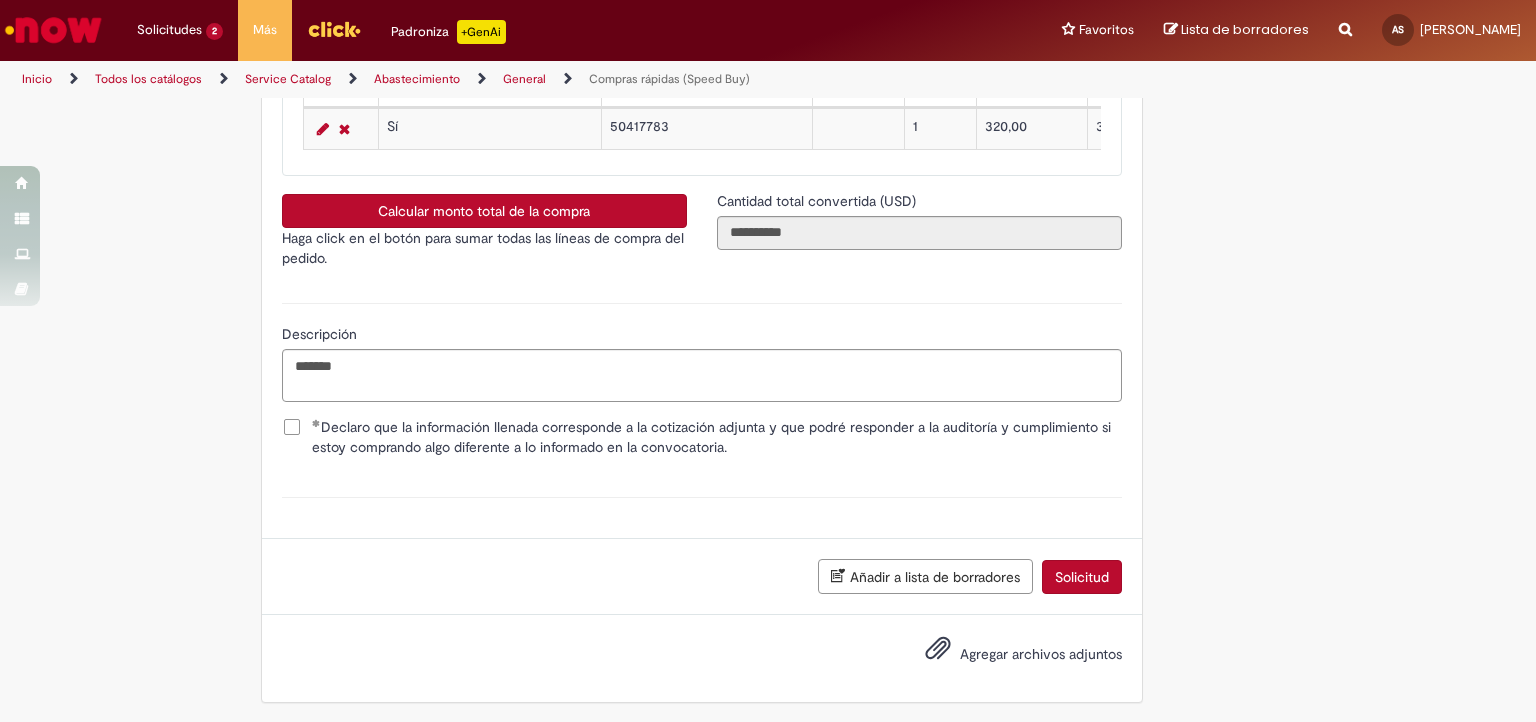 click on "Solicitud" at bounding box center (1082, 577) 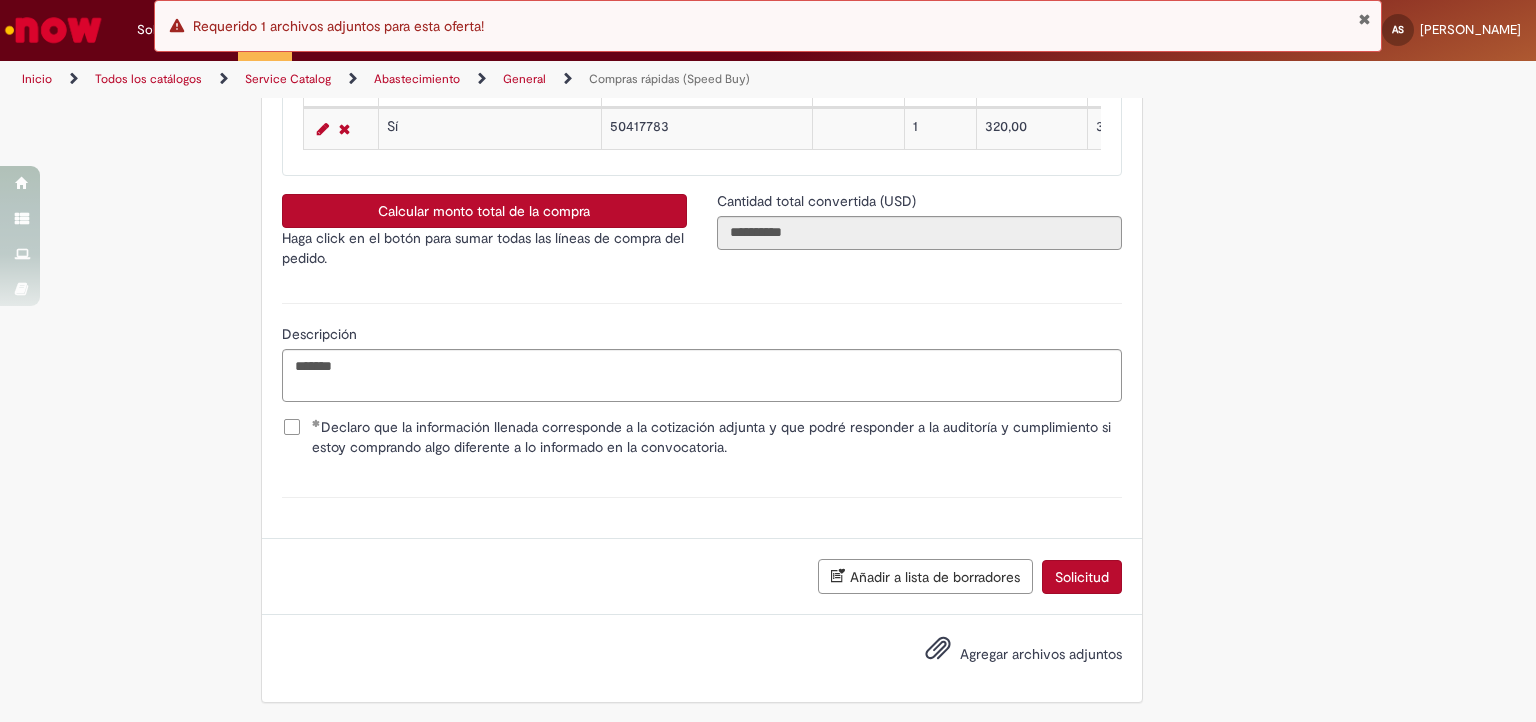 click on "Agregar archivos adjuntos" at bounding box center [1041, 655] 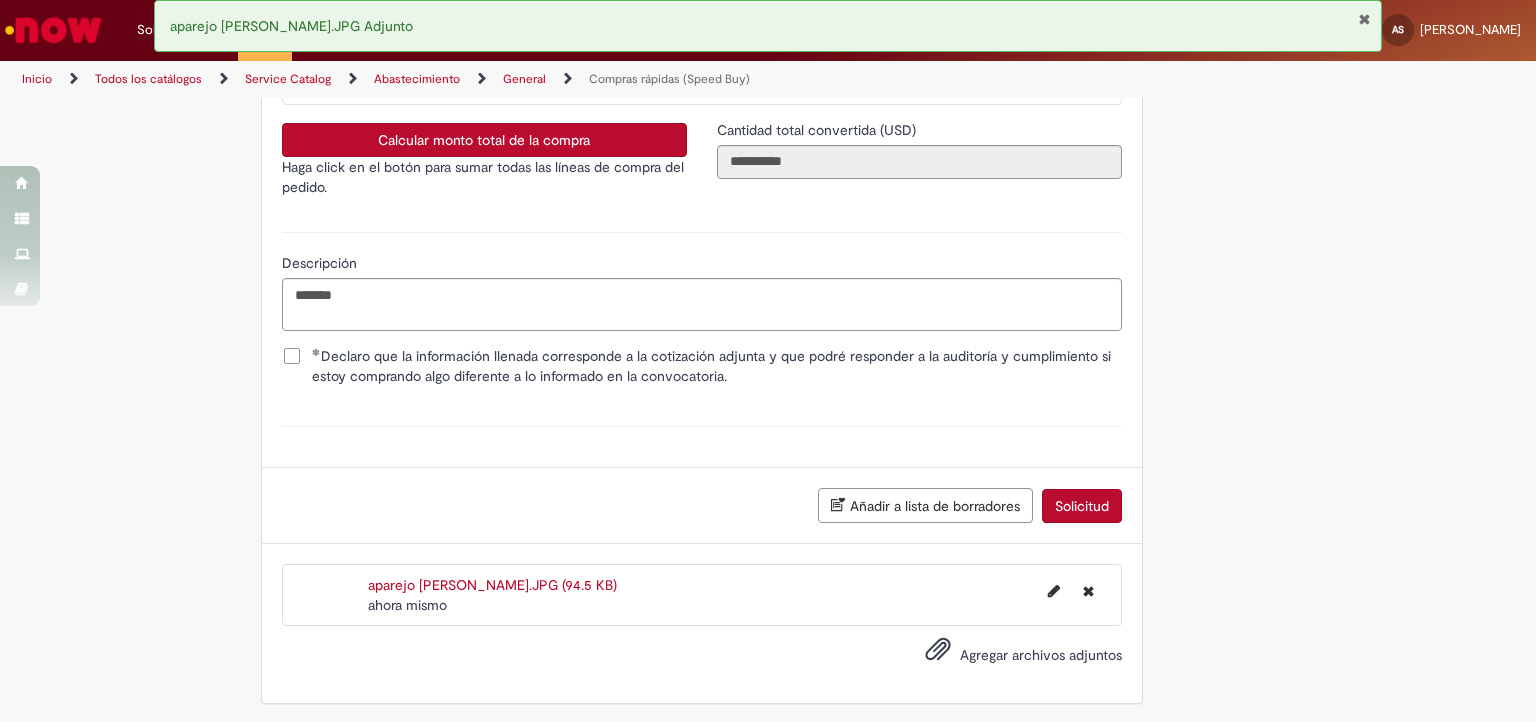 click on "Solicitud" at bounding box center (1082, 506) 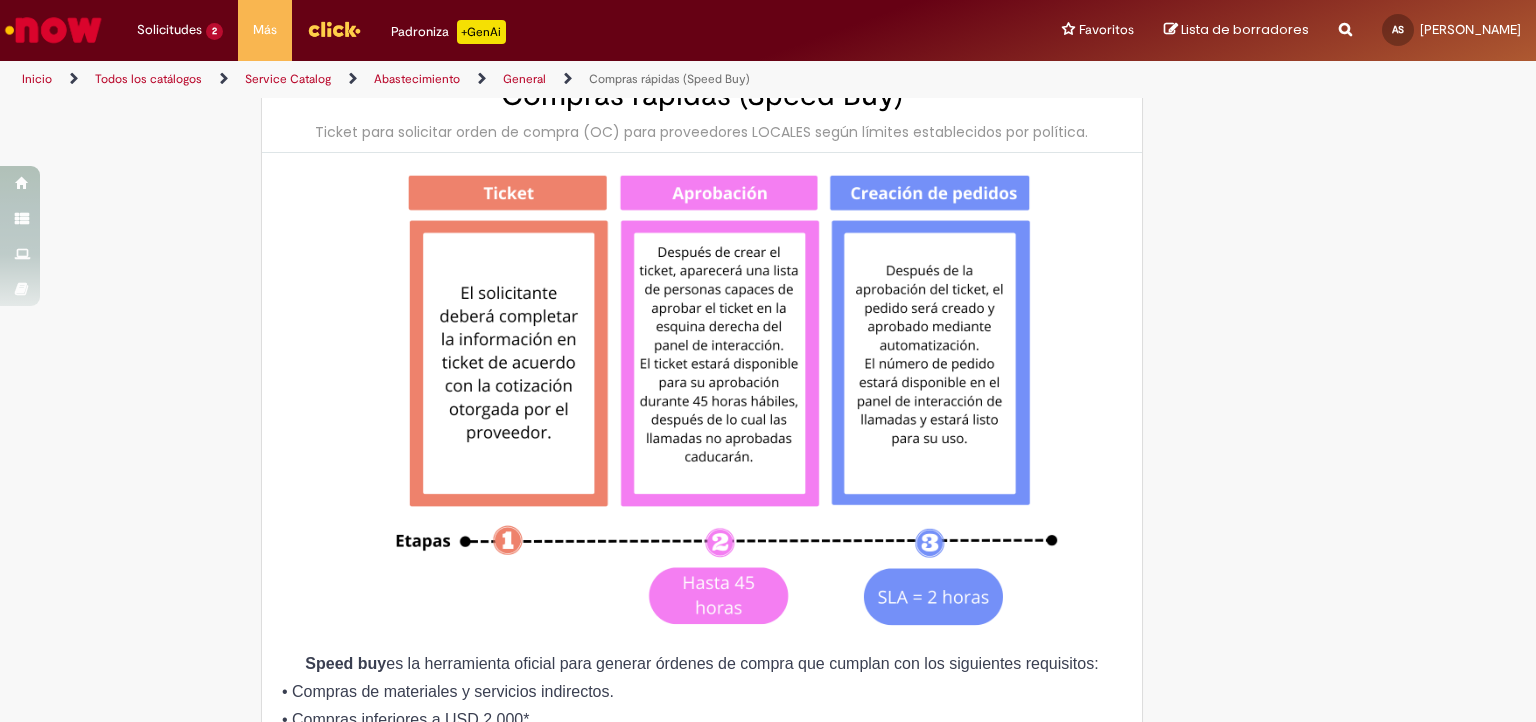 scroll, scrollTop: 0, scrollLeft: 0, axis: both 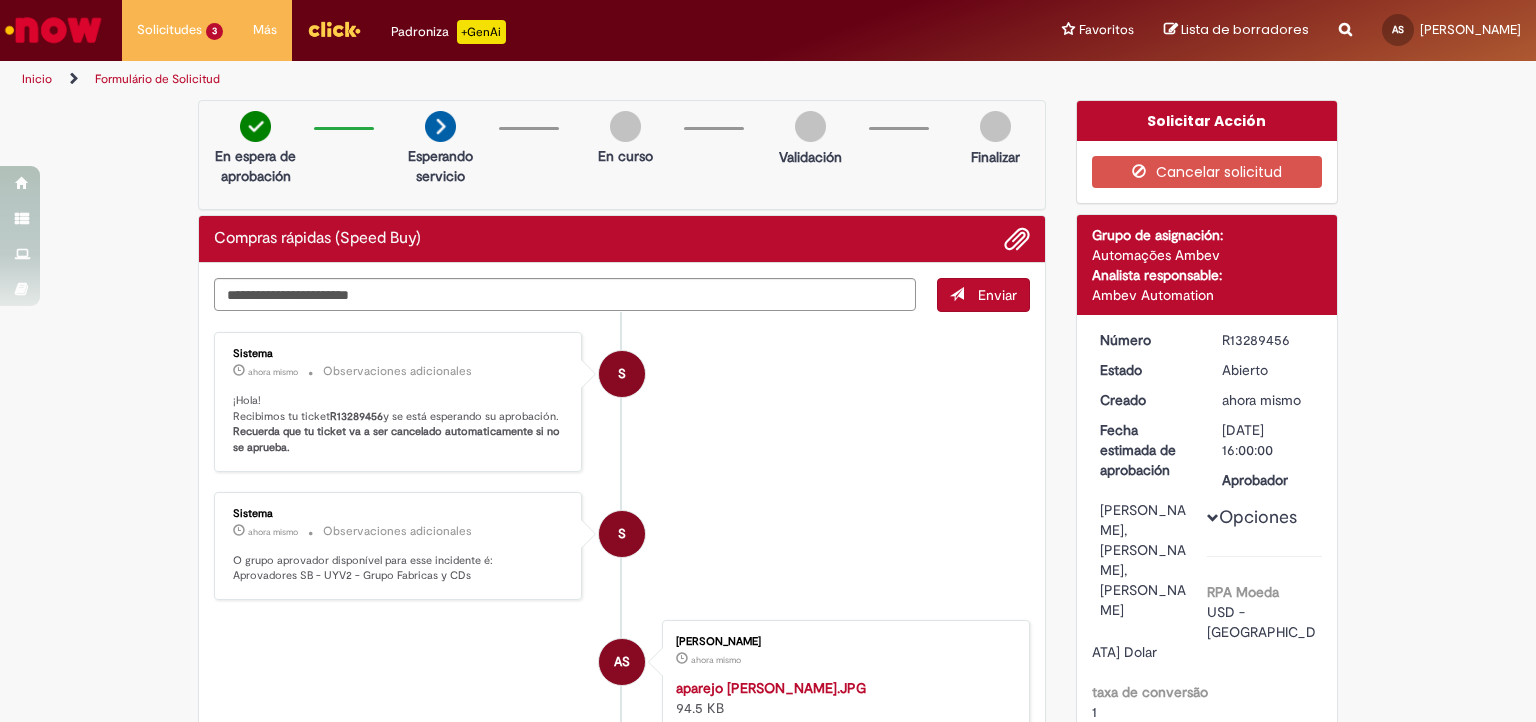 click on "S
Sistema
ahora mismo ahora mismo     Observaciones adicionales
¡Hola! Recibimos tu ticket  R13289456  y se está esperando su aprobación.  Recuerda que tu ticket va a ser cancelado automaticamente si no se aprueba.
S
Sistema
ahora mismo ahora mismo     Observaciones adicionales
O grupo aprovador disponível para esse incidente é:
Aprovadores SB - UYV2 - Grupo Fabricas y CDs
AS" at bounding box center (622, 613) 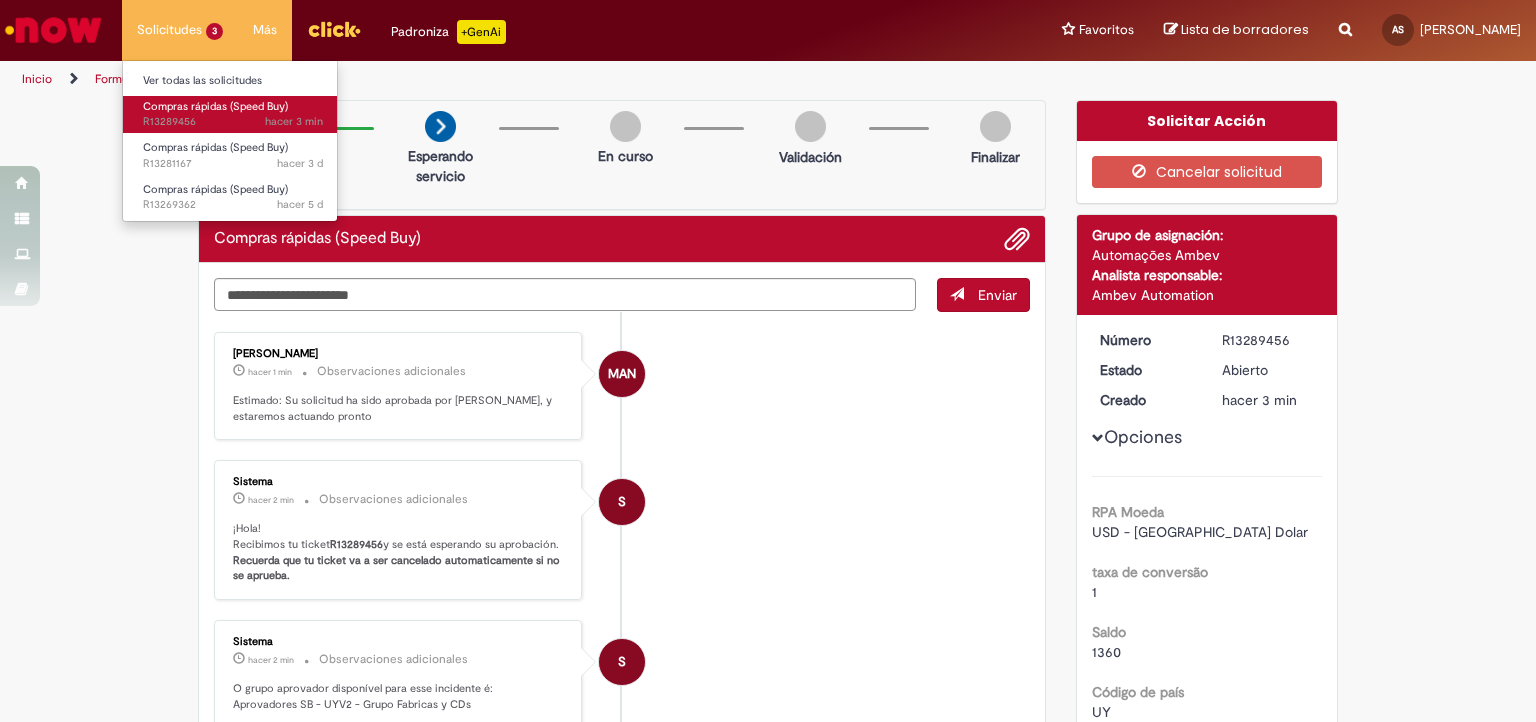 click on "hacer 3 min hacer 3 minutos  R13289456" at bounding box center (233, 122) 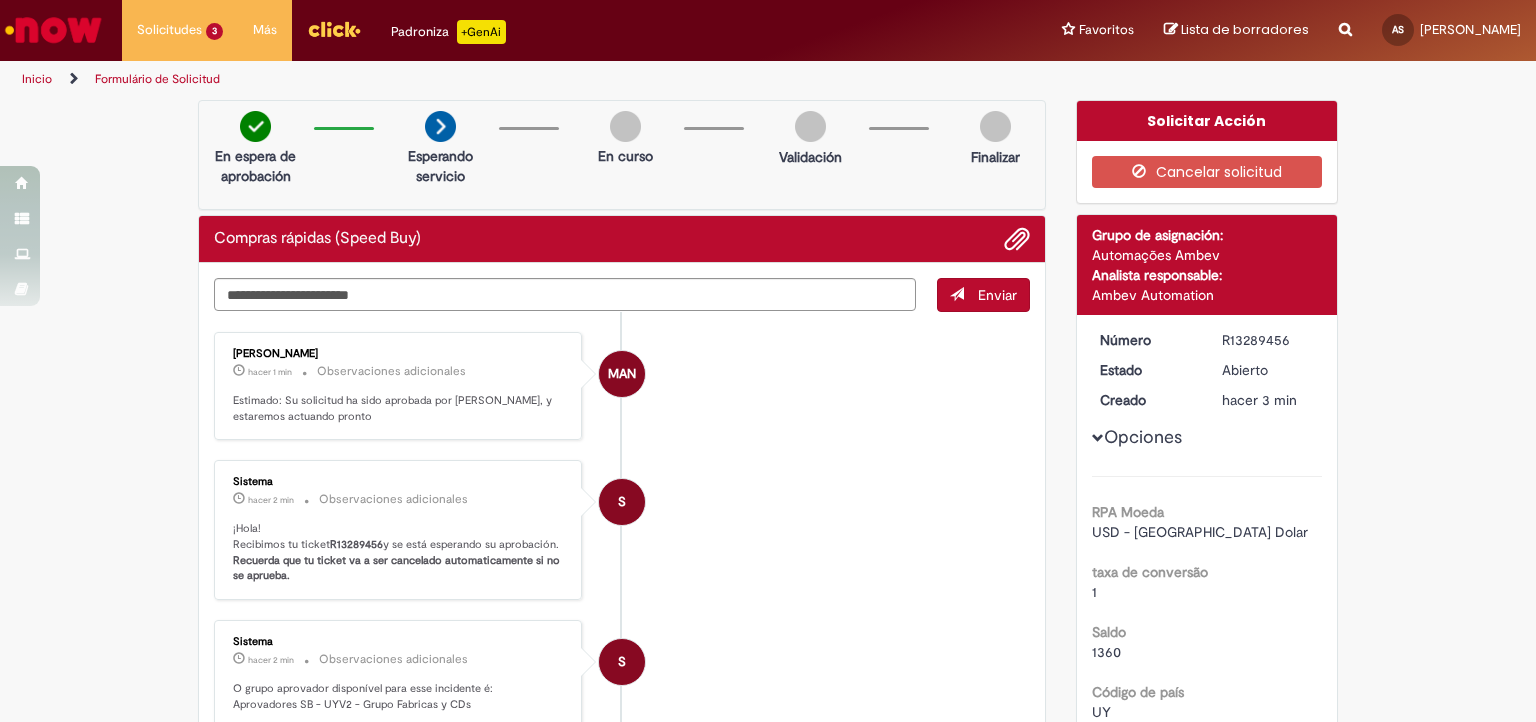click on "S
Sistema
hacer 2 min hacer 2 minutos     Observaciones adicionales
¡Hola! Recibimos tu ticket  R13289456  y se está esperando su aprobación.  Recuerda que tu ticket va a ser cancelado automaticamente si no se aprueba." at bounding box center (622, 530) 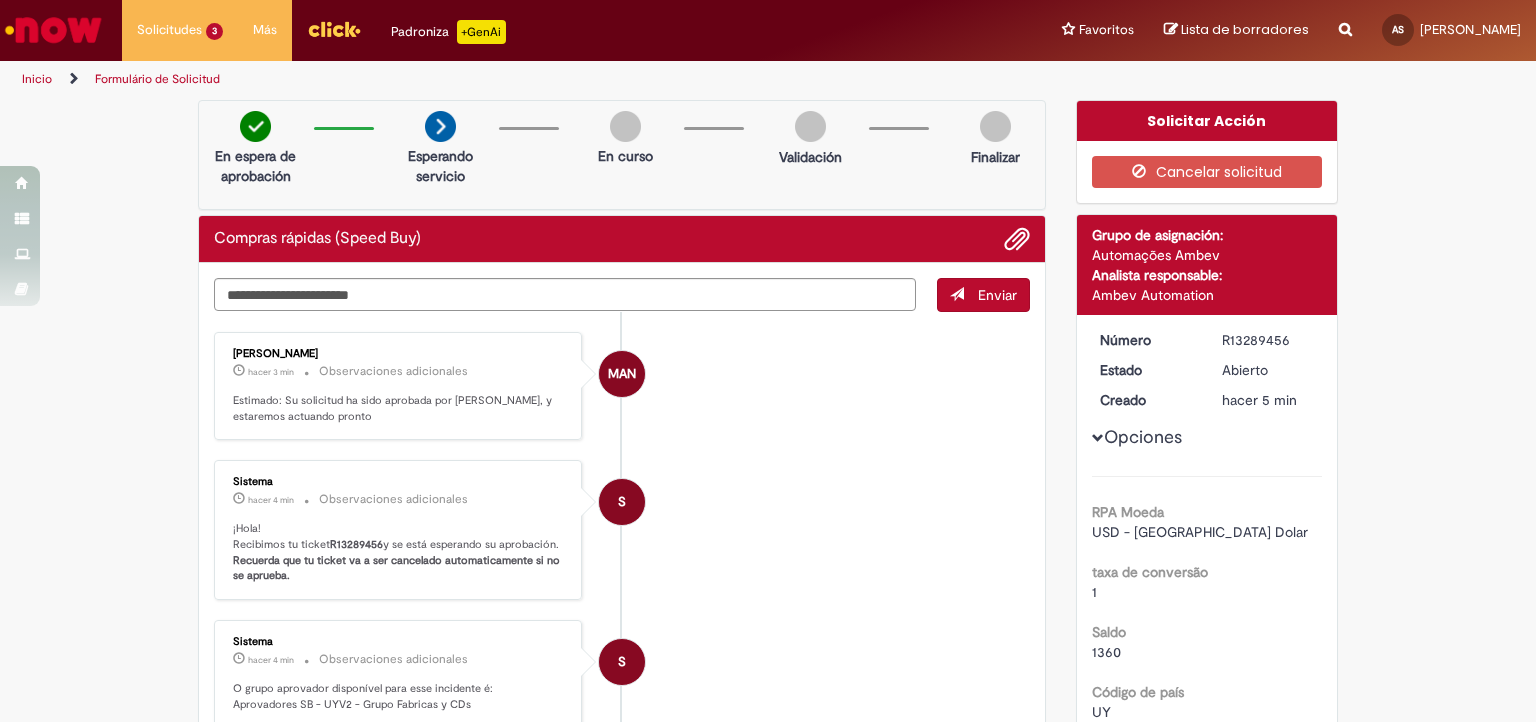 click on "MAN
[PERSON_NAME]
hacer 3 min hacer 3 minutos     Observaciones adicionales
Estimado: Su solicitud ha sido aprobada por [PERSON_NAME], y estaremos actuando pronto" at bounding box center [622, 386] 